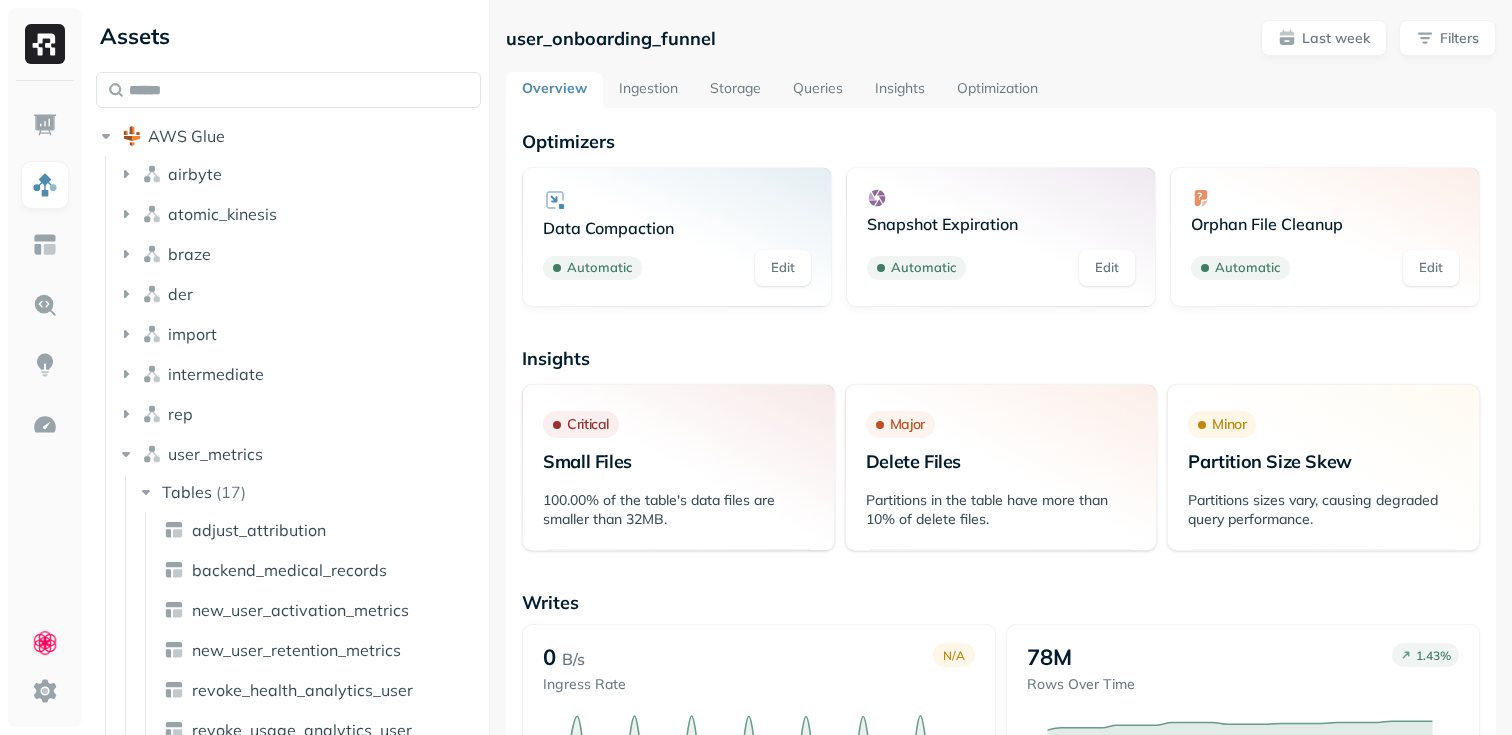 scroll, scrollTop: 0, scrollLeft: 0, axis: both 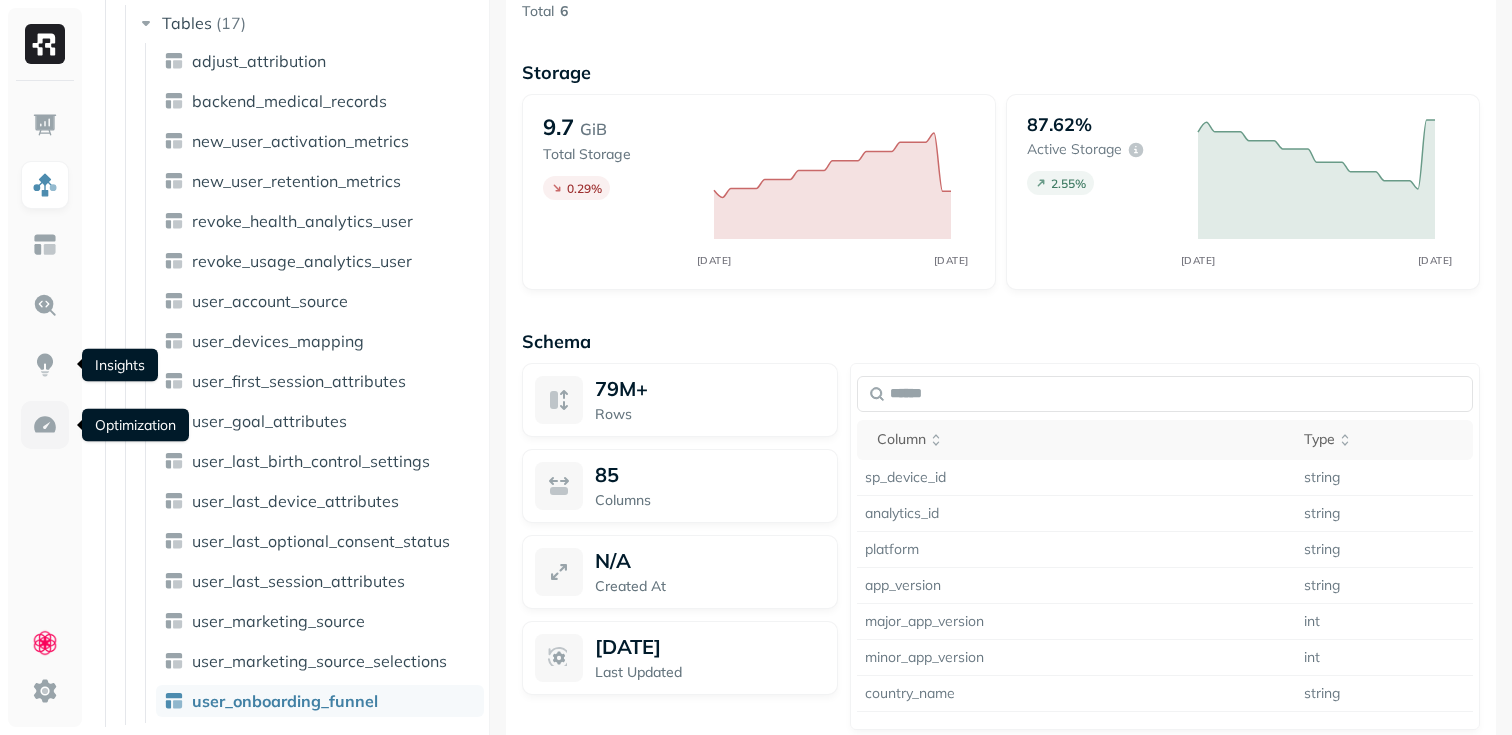 click at bounding box center [45, 425] 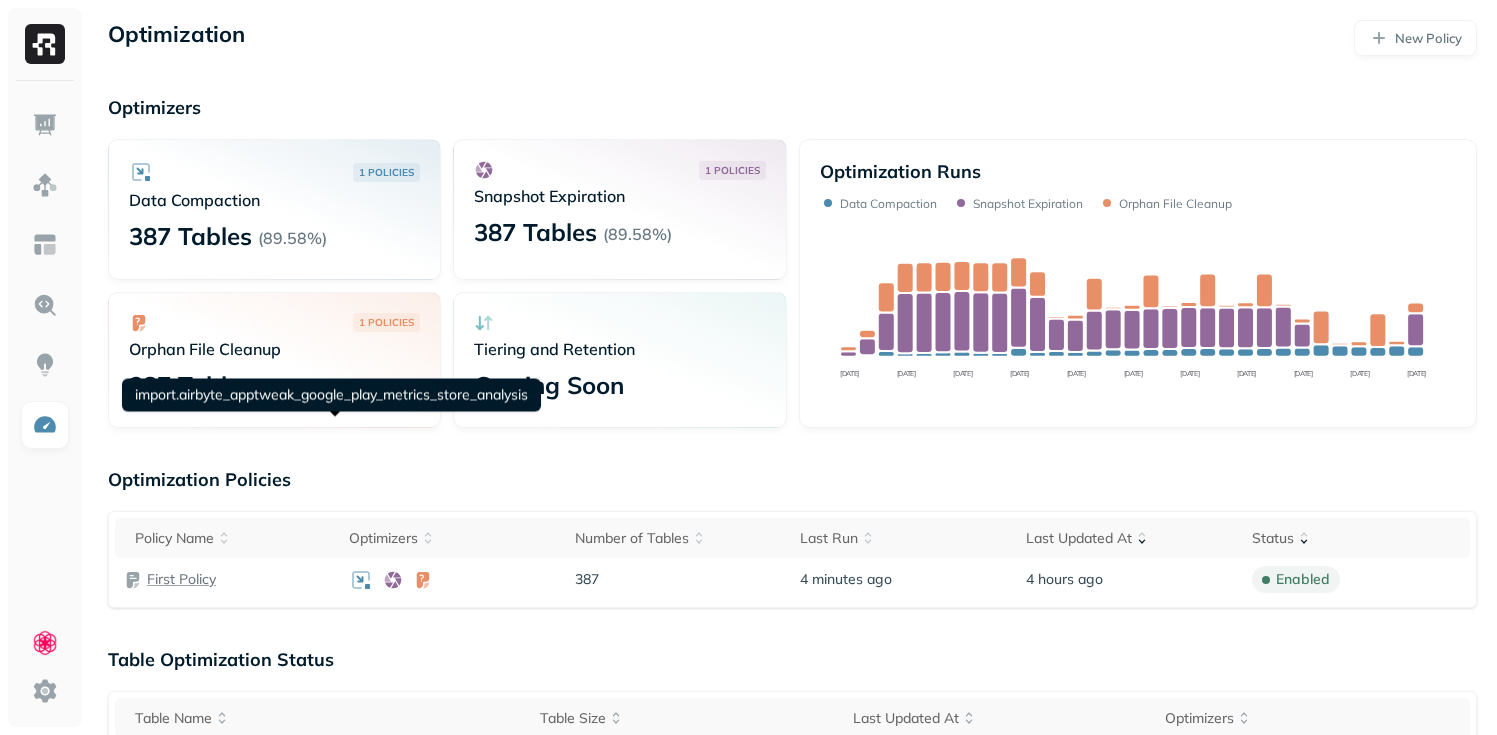 scroll, scrollTop: 365, scrollLeft: 0, axis: vertical 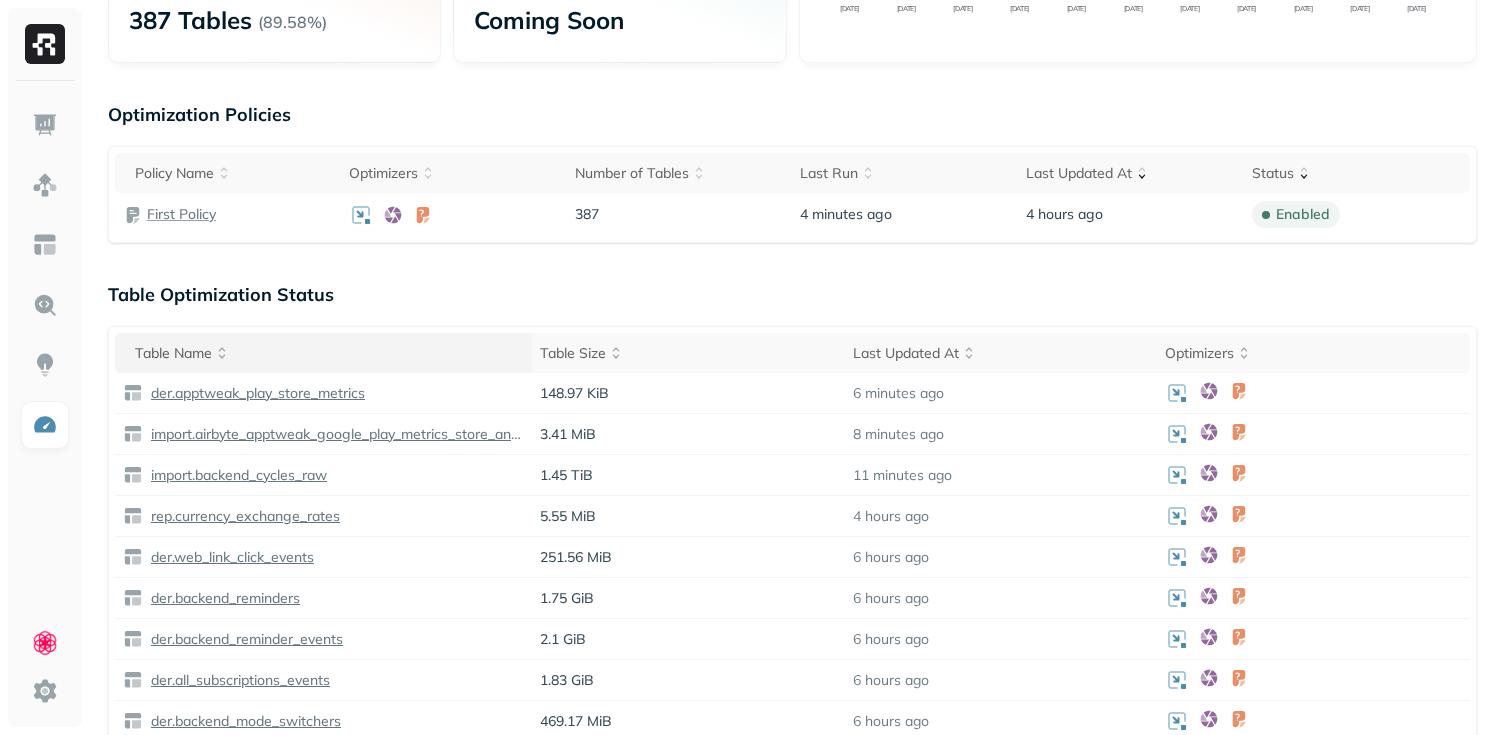 click 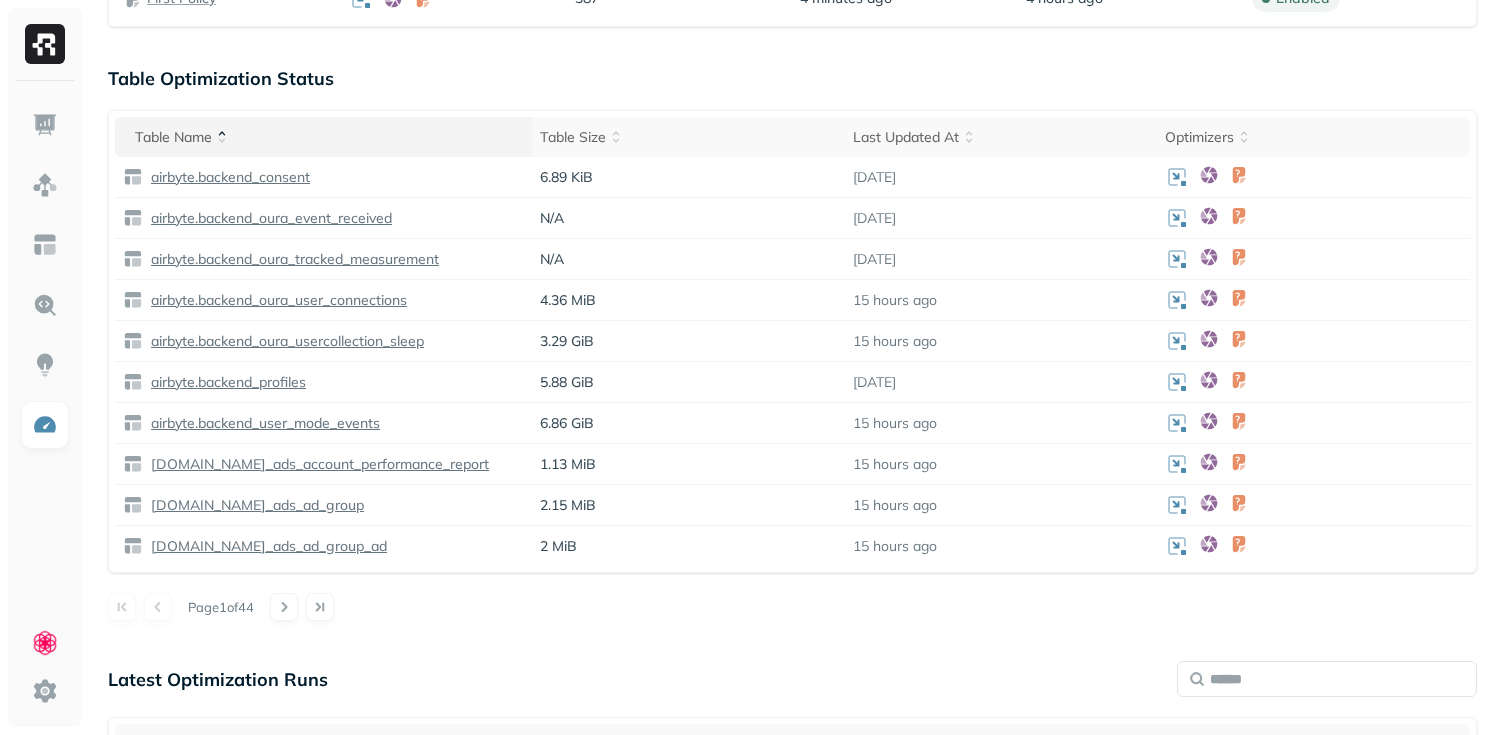 scroll, scrollTop: 489, scrollLeft: 0, axis: vertical 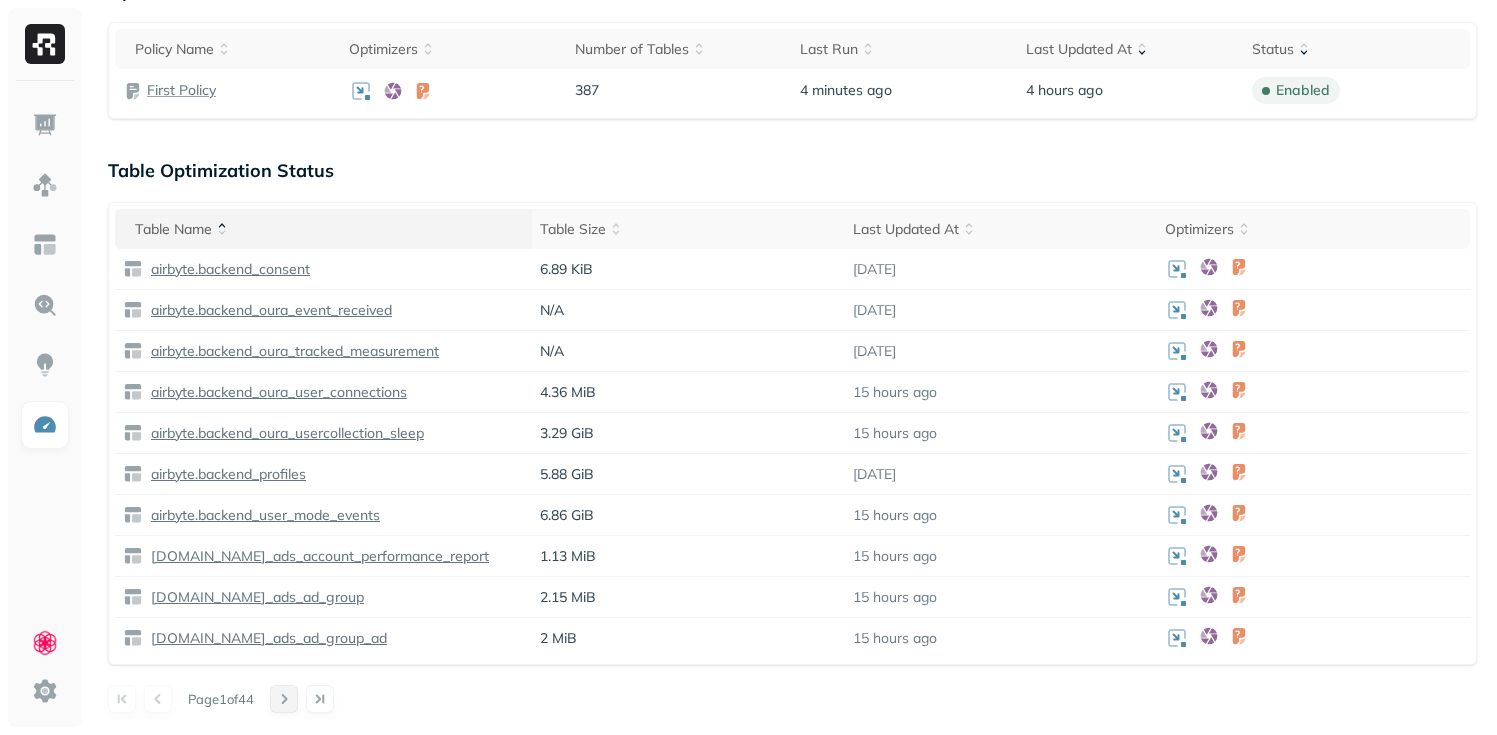 click at bounding box center (284, 699) 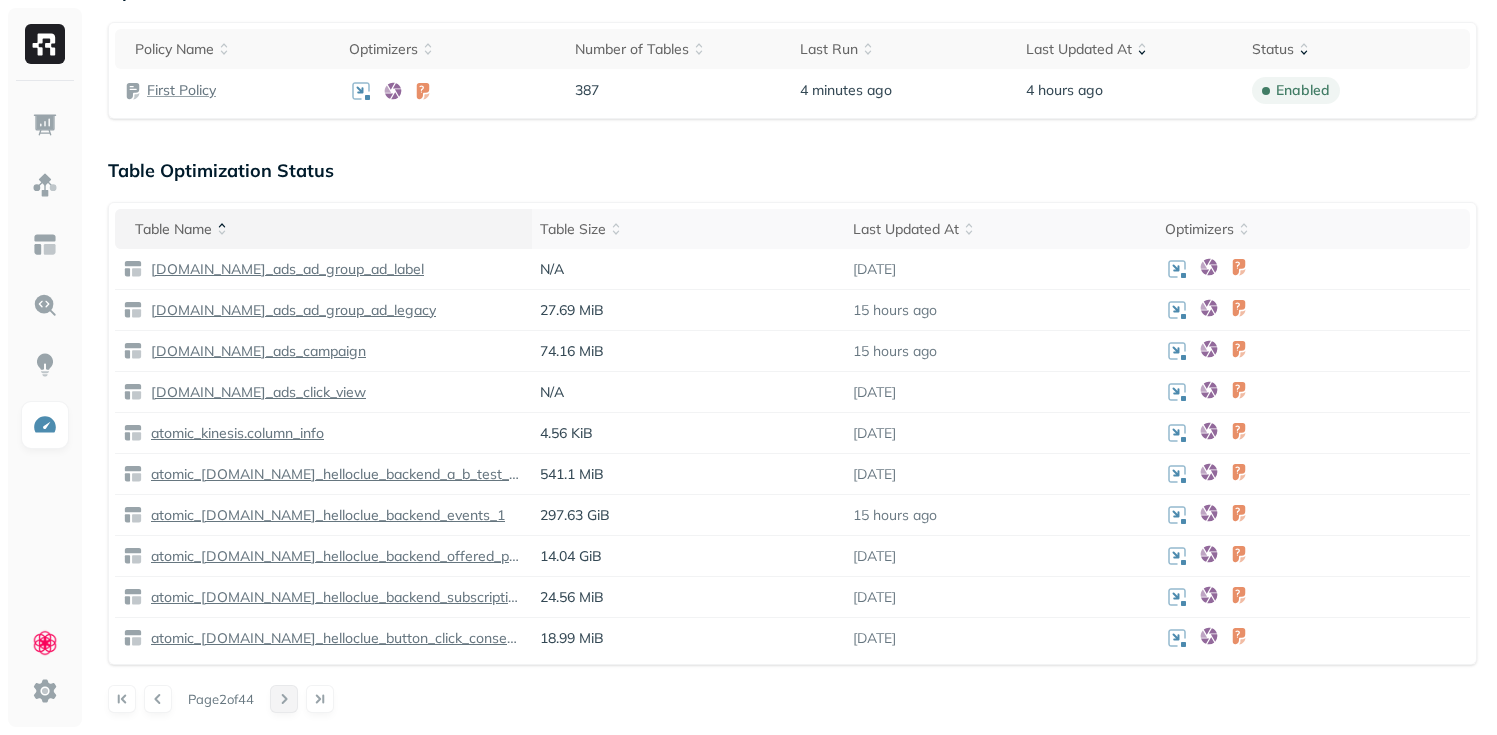 click at bounding box center [284, 699] 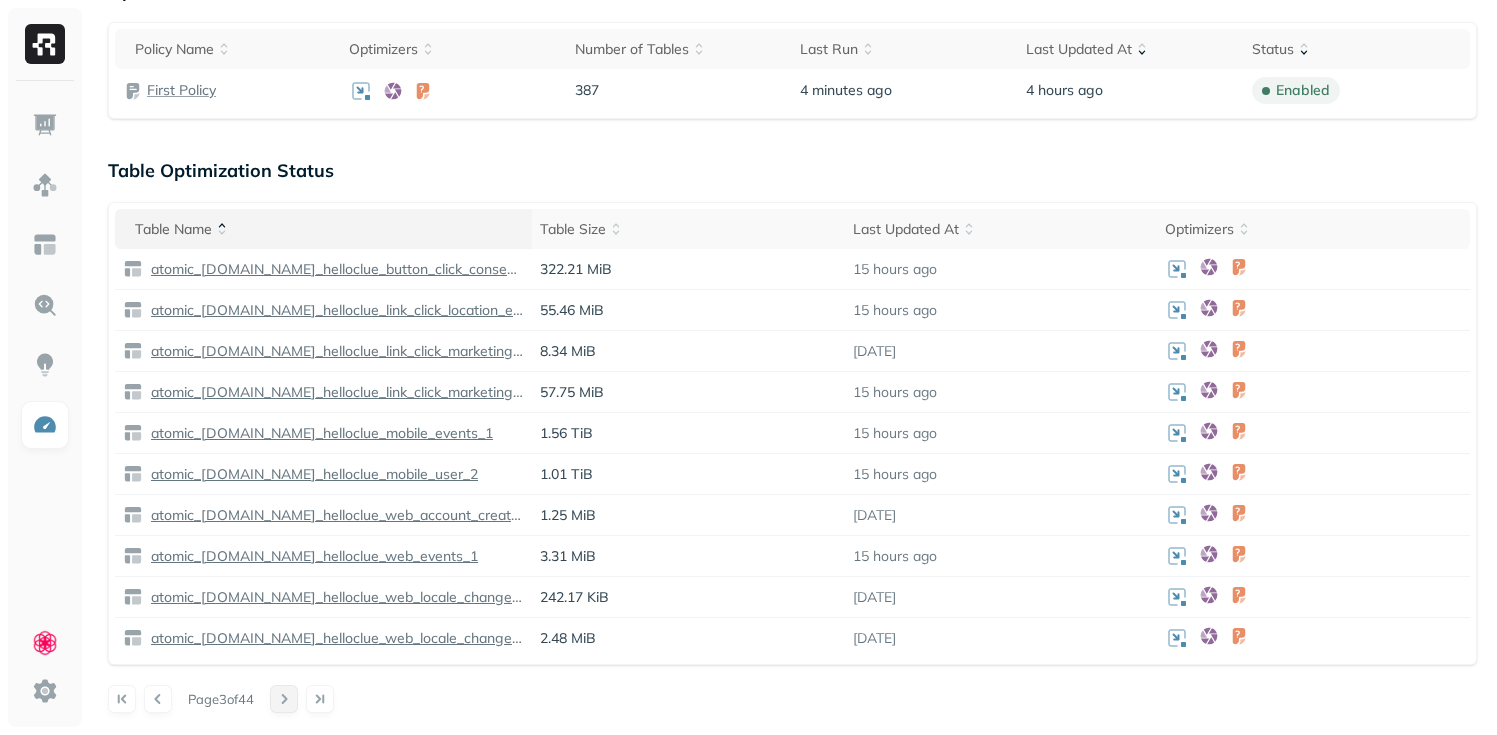click at bounding box center (284, 699) 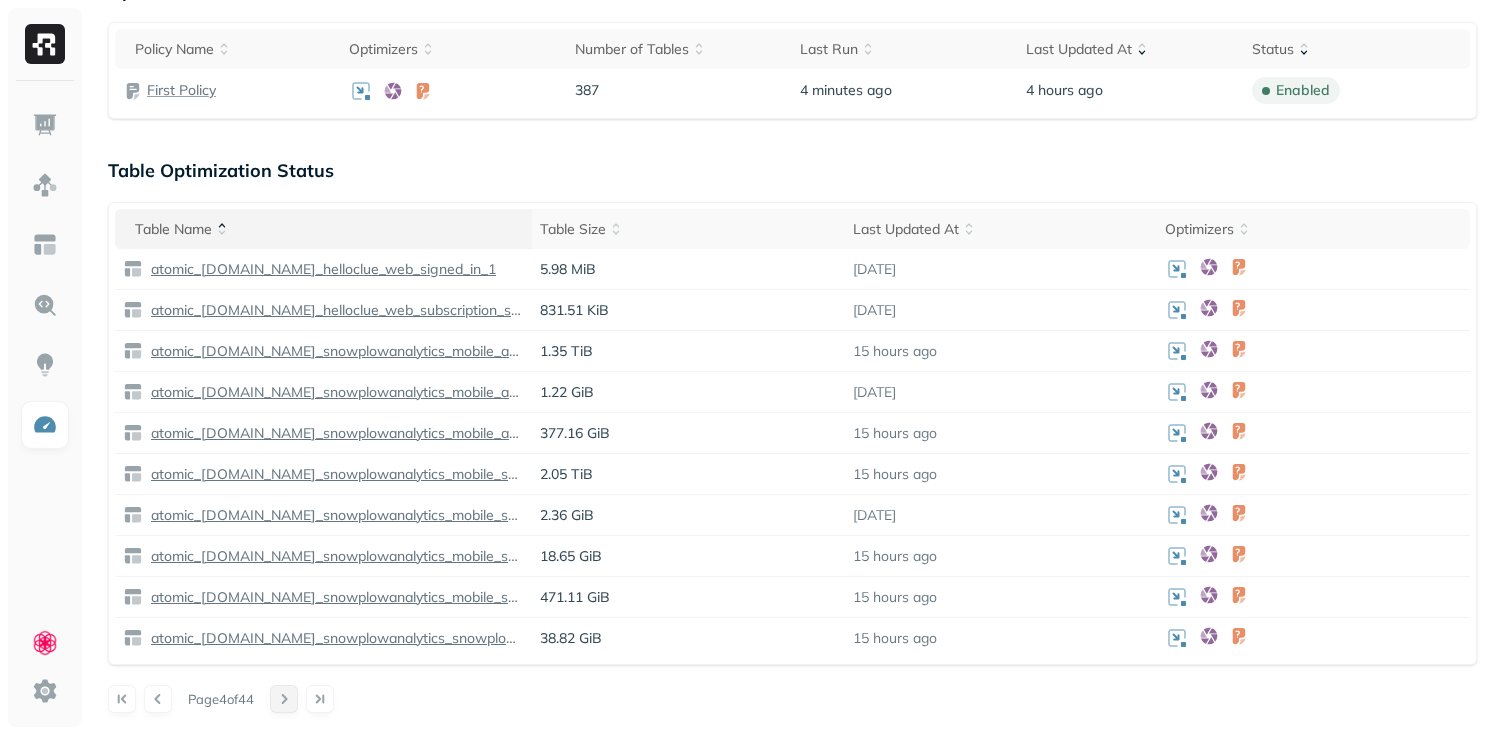 click at bounding box center (284, 699) 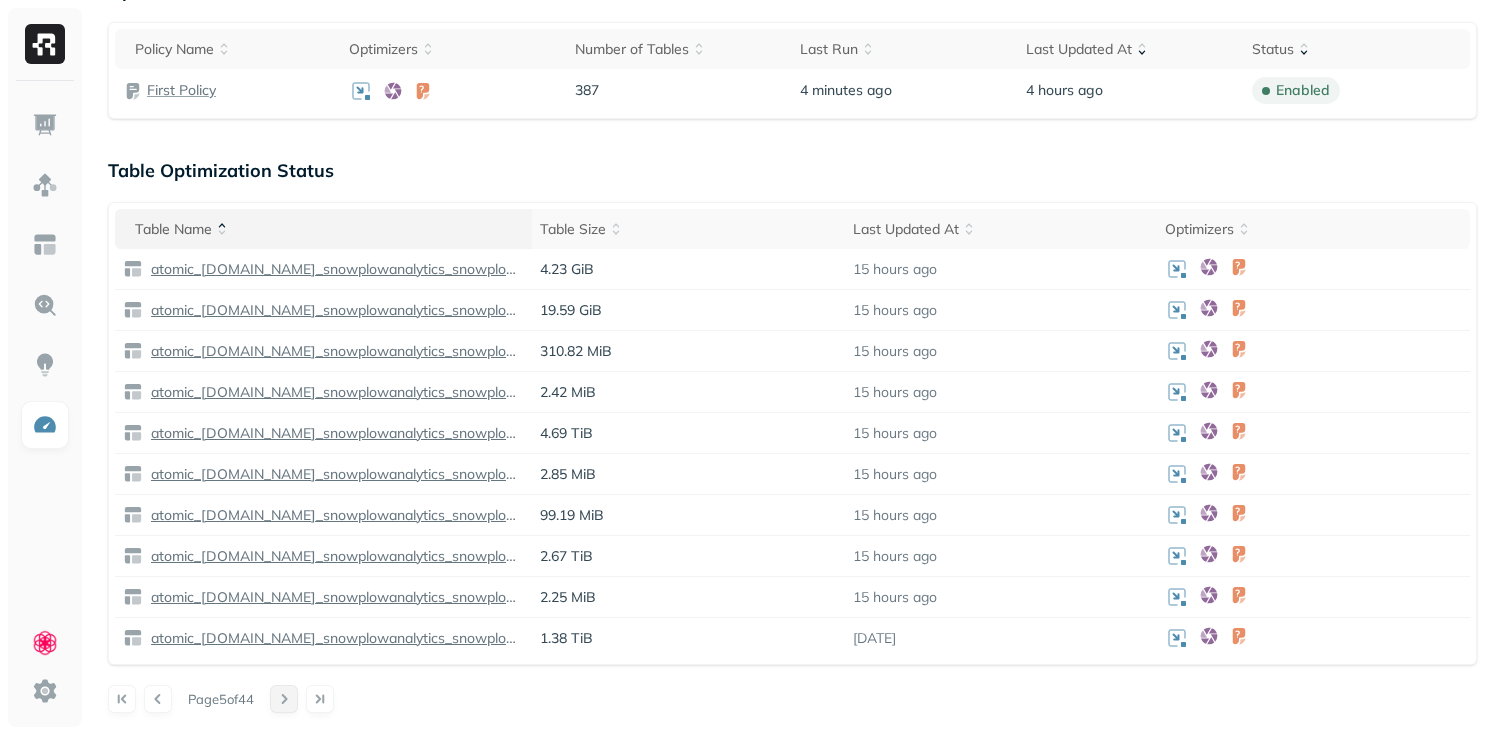 click at bounding box center (284, 699) 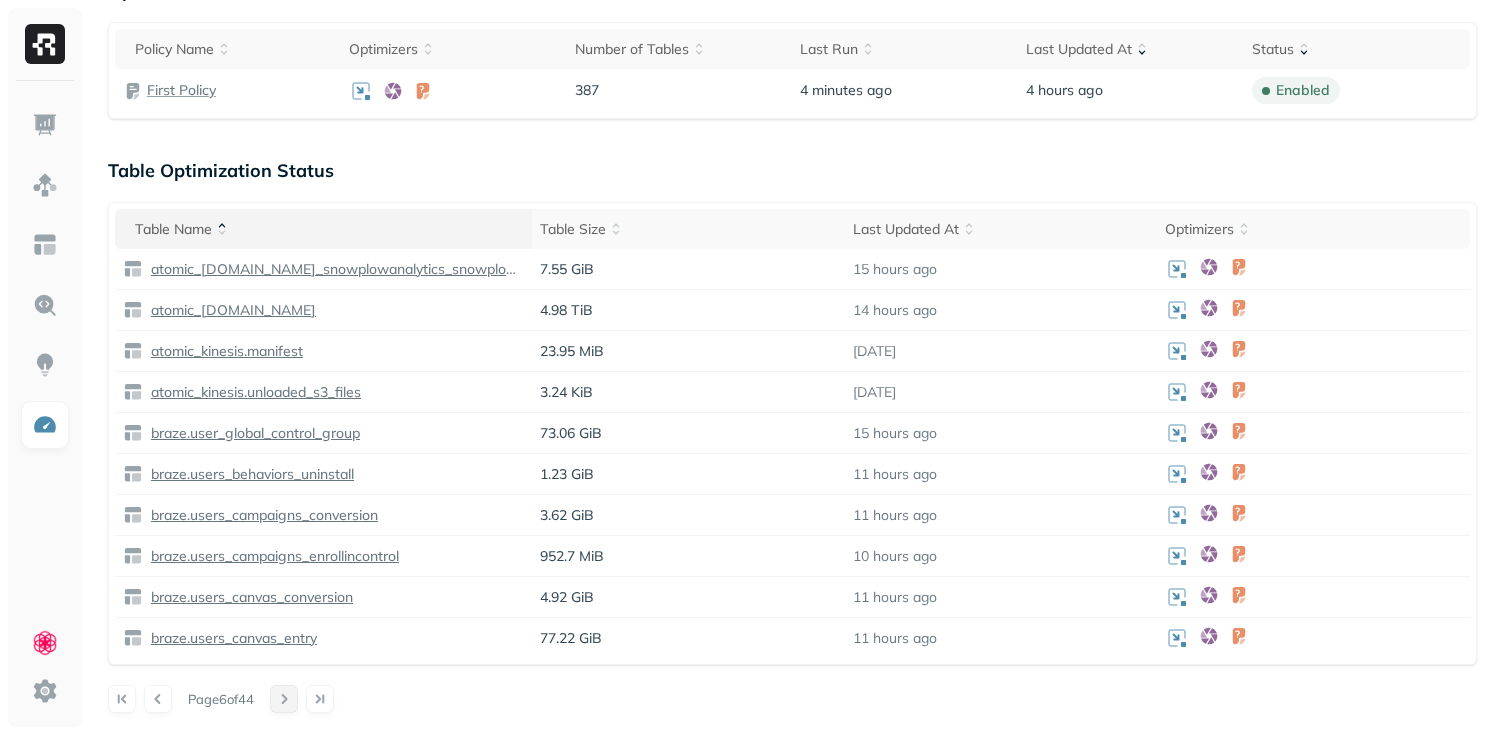 click at bounding box center (284, 699) 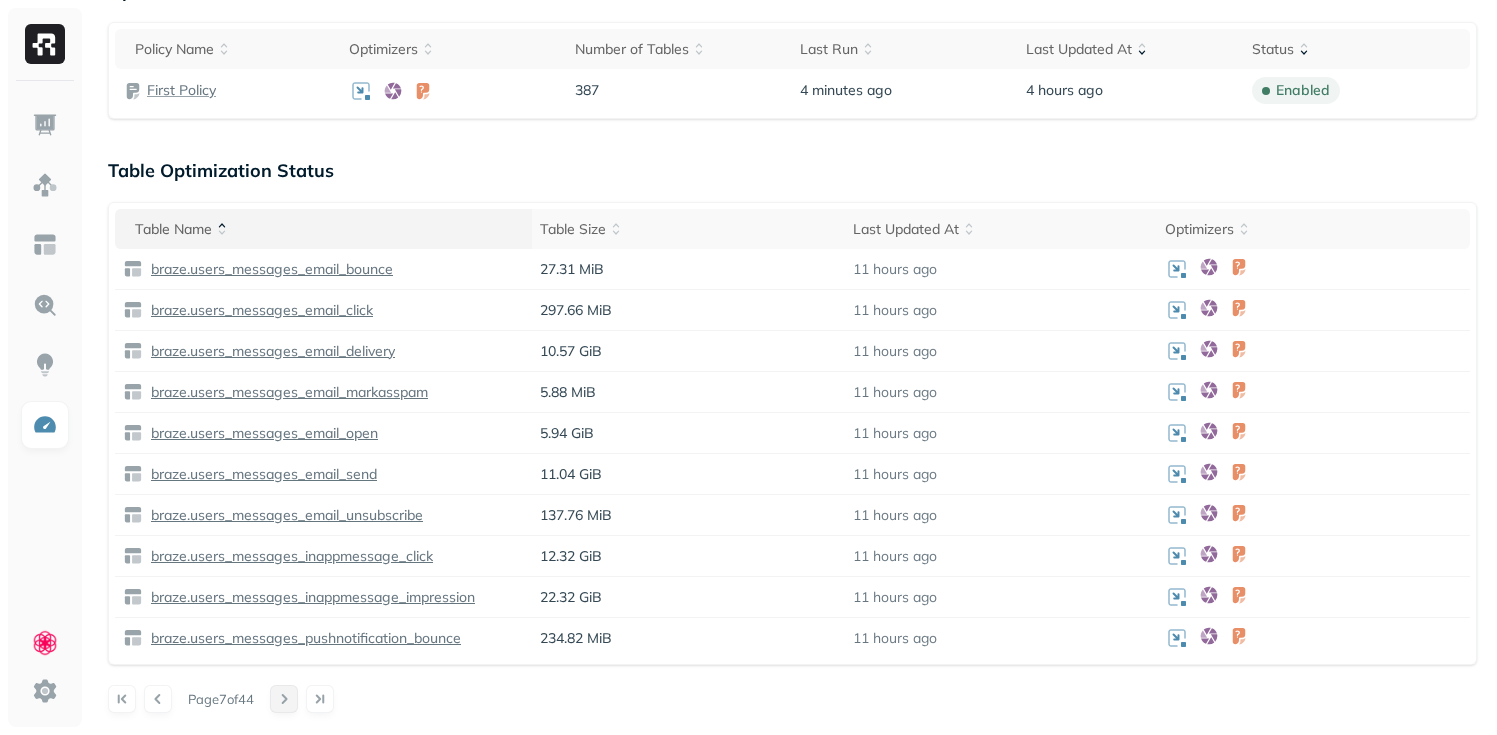 click at bounding box center (284, 699) 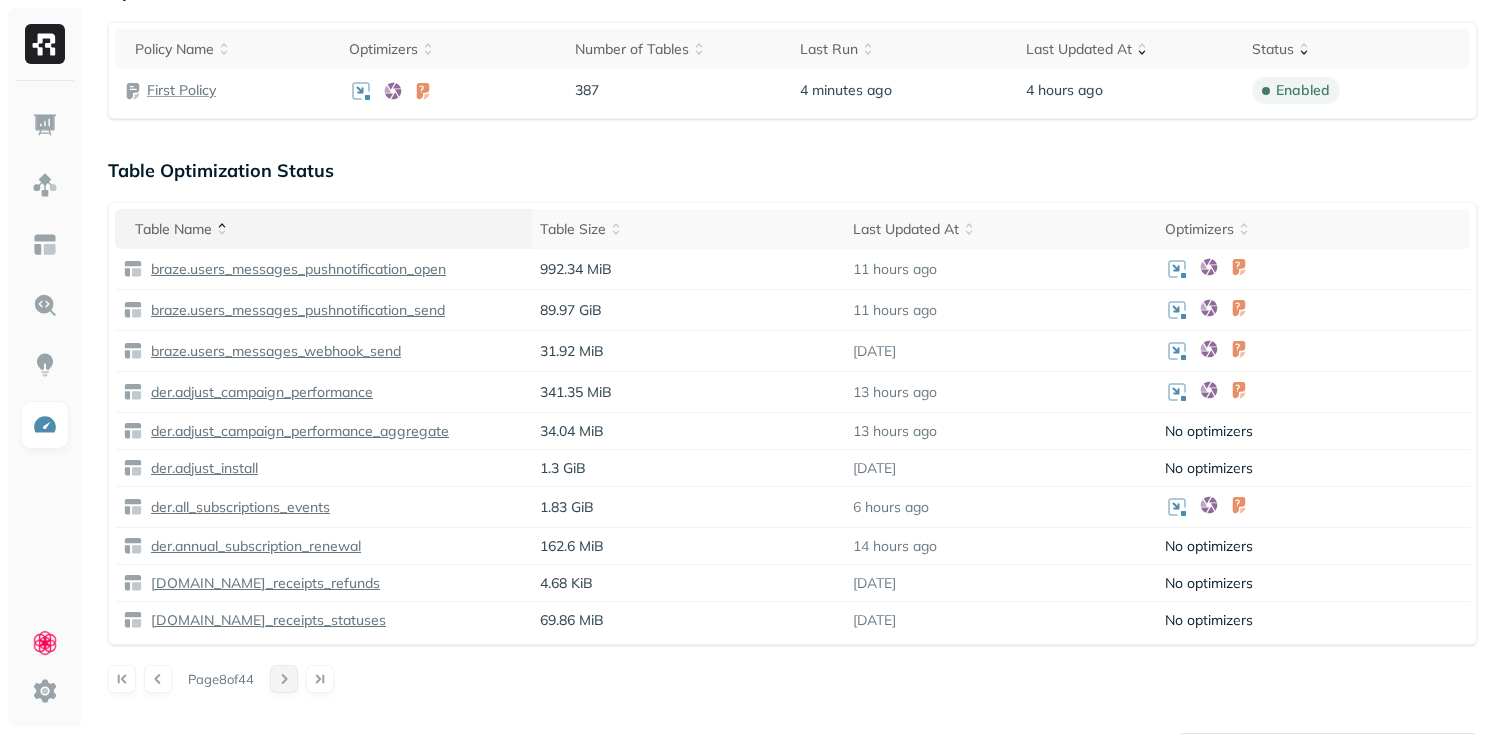 click at bounding box center [284, 679] 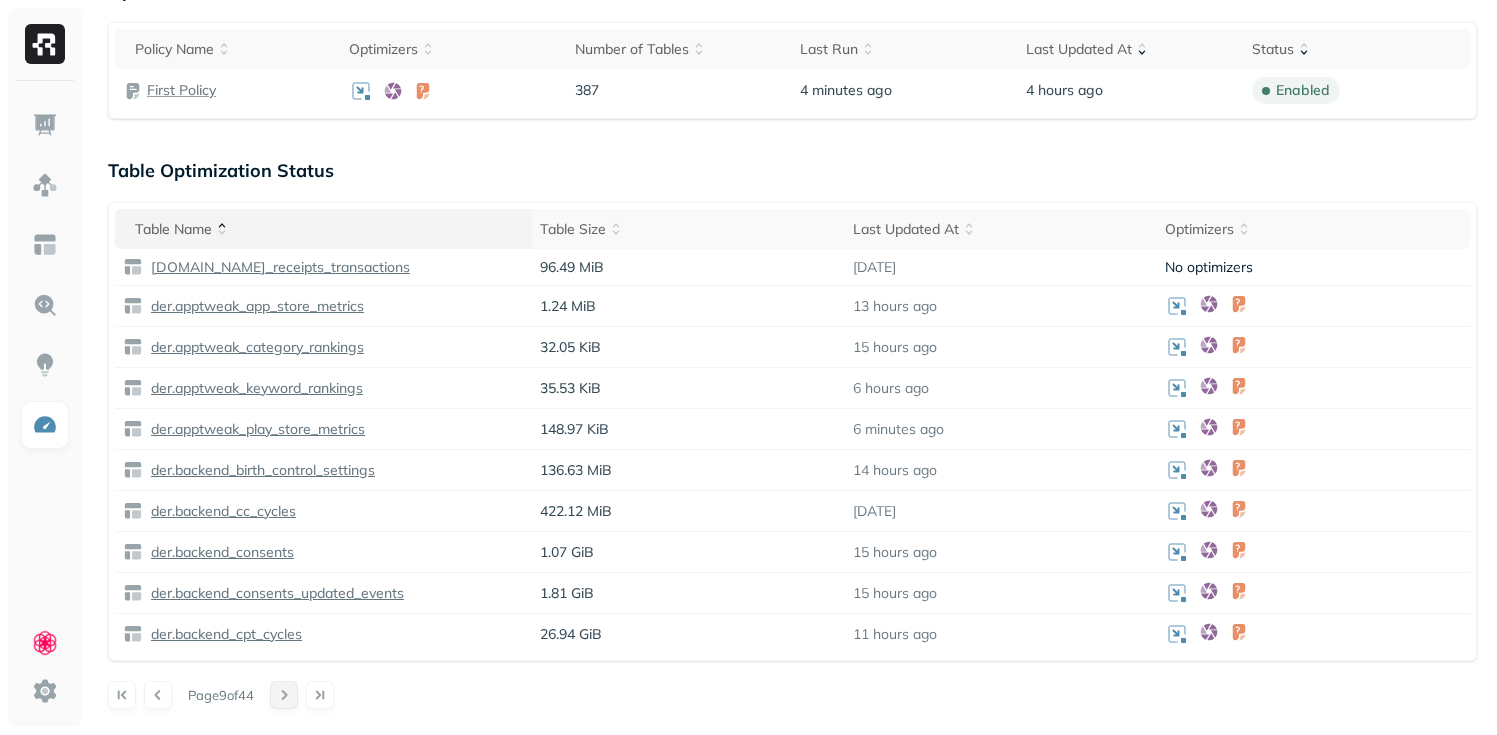 click at bounding box center (284, 695) 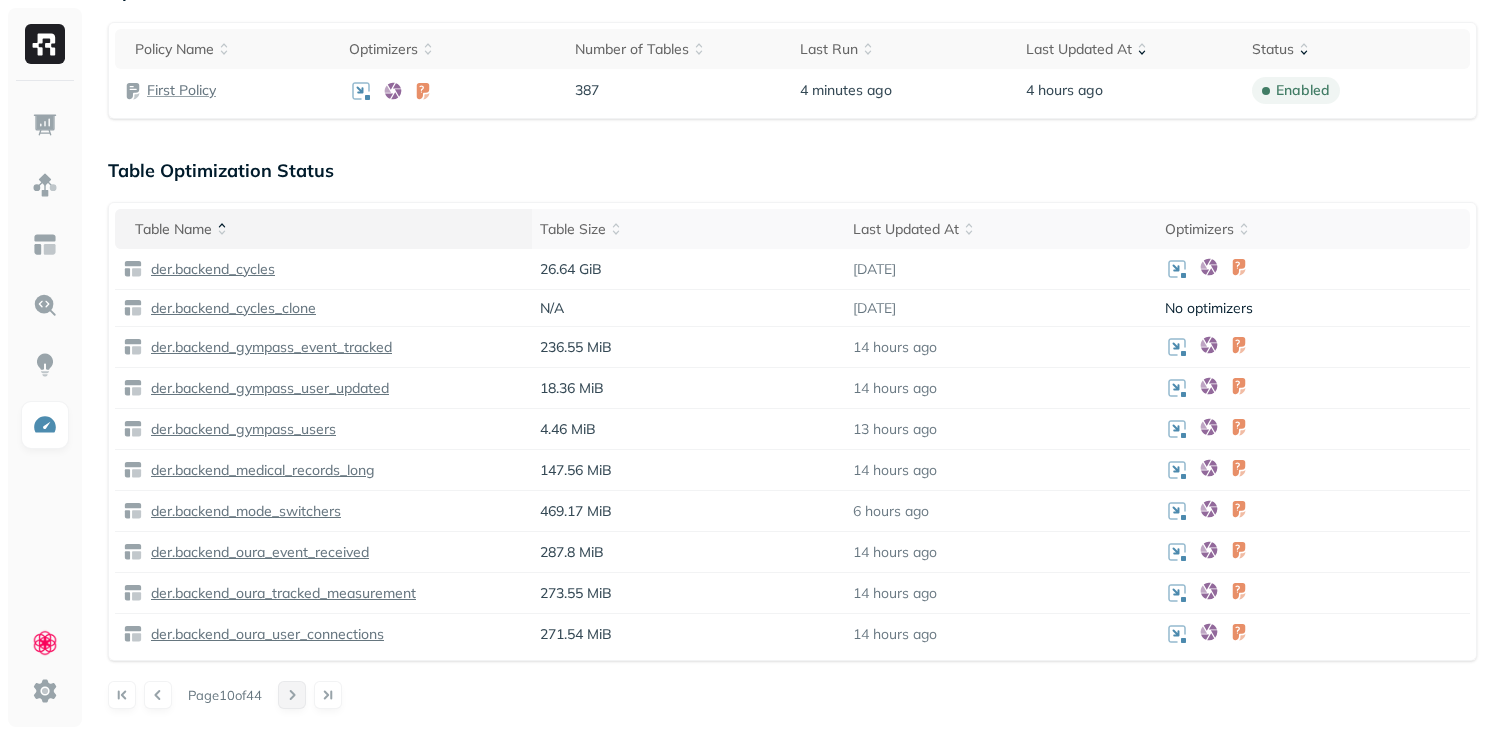 click at bounding box center [292, 695] 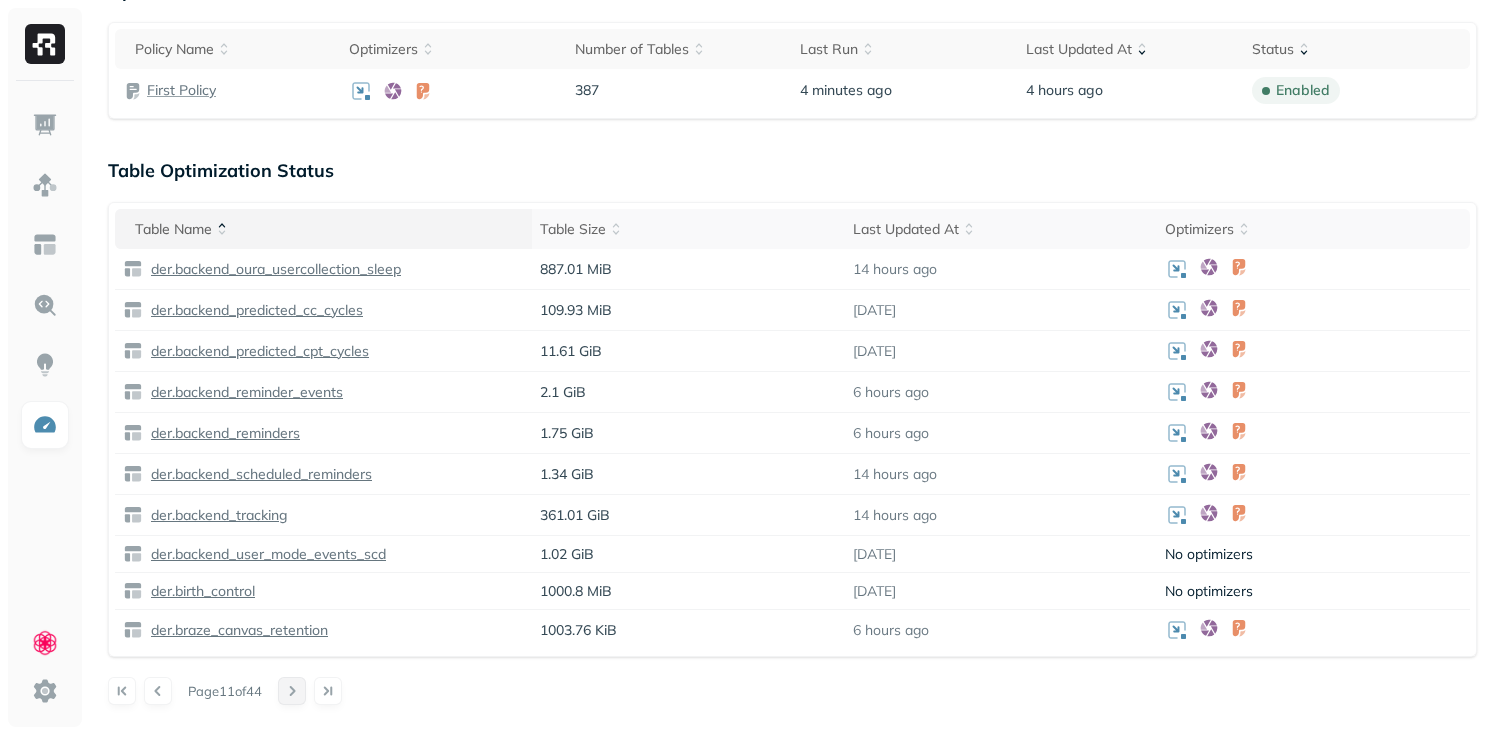 click at bounding box center (292, 691) 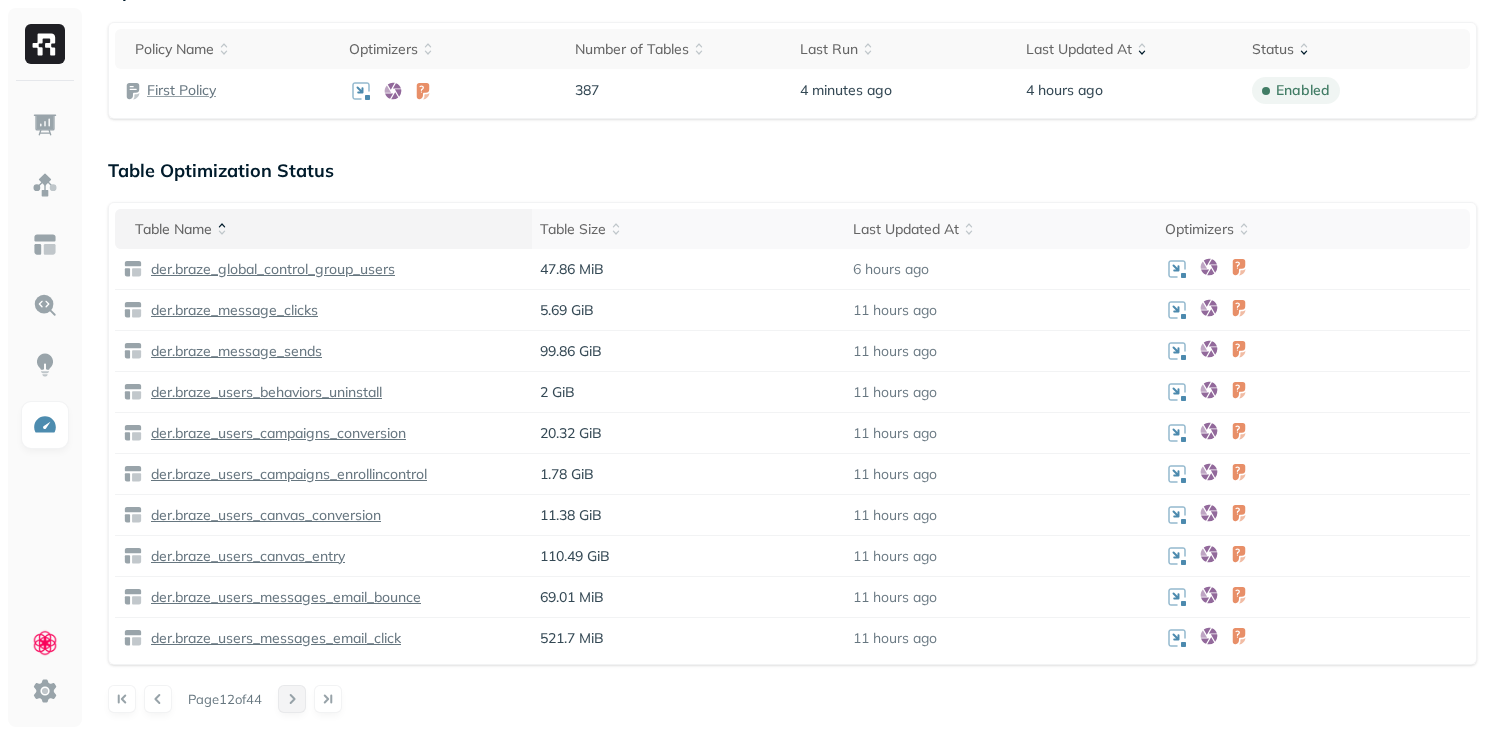 click at bounding box center (292, 699) 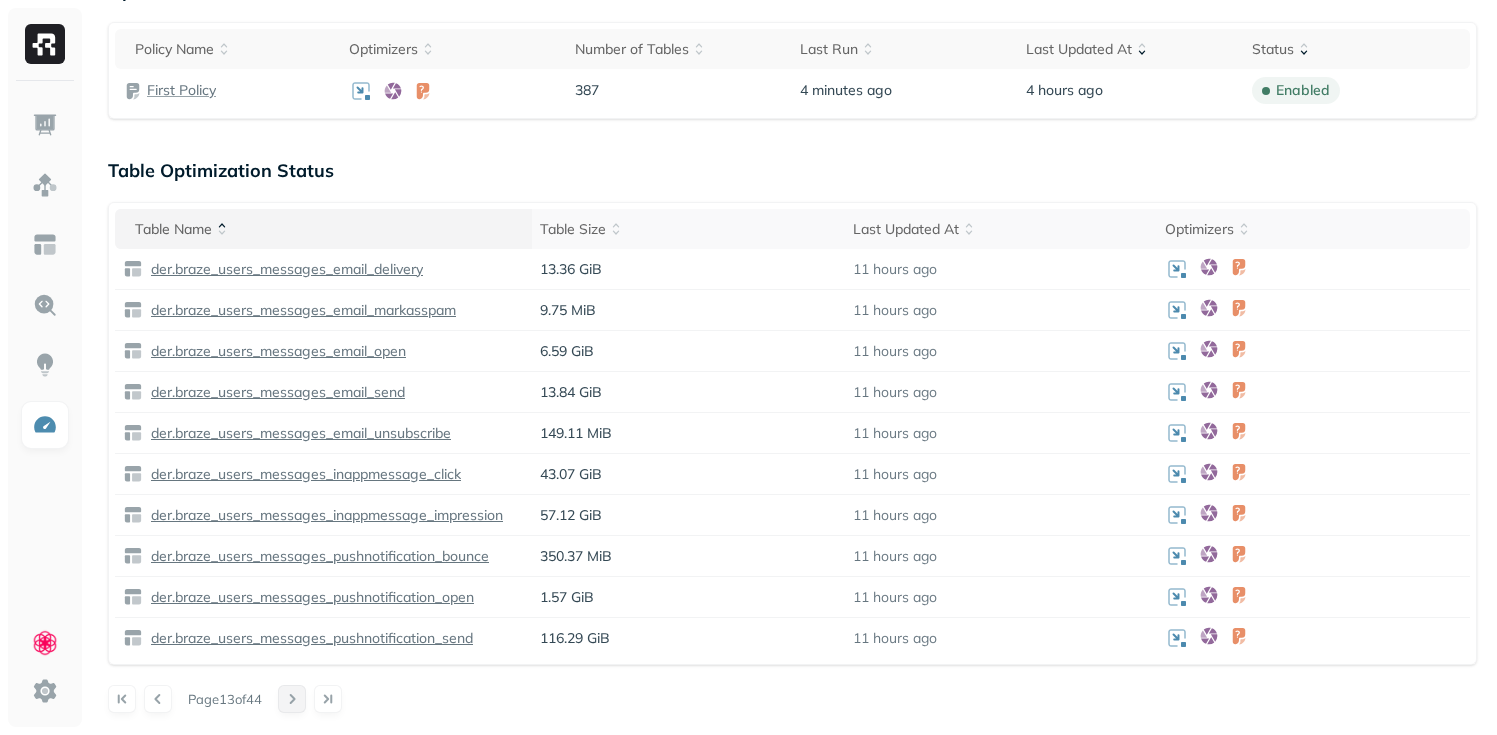click at bounding box center (292, 699) 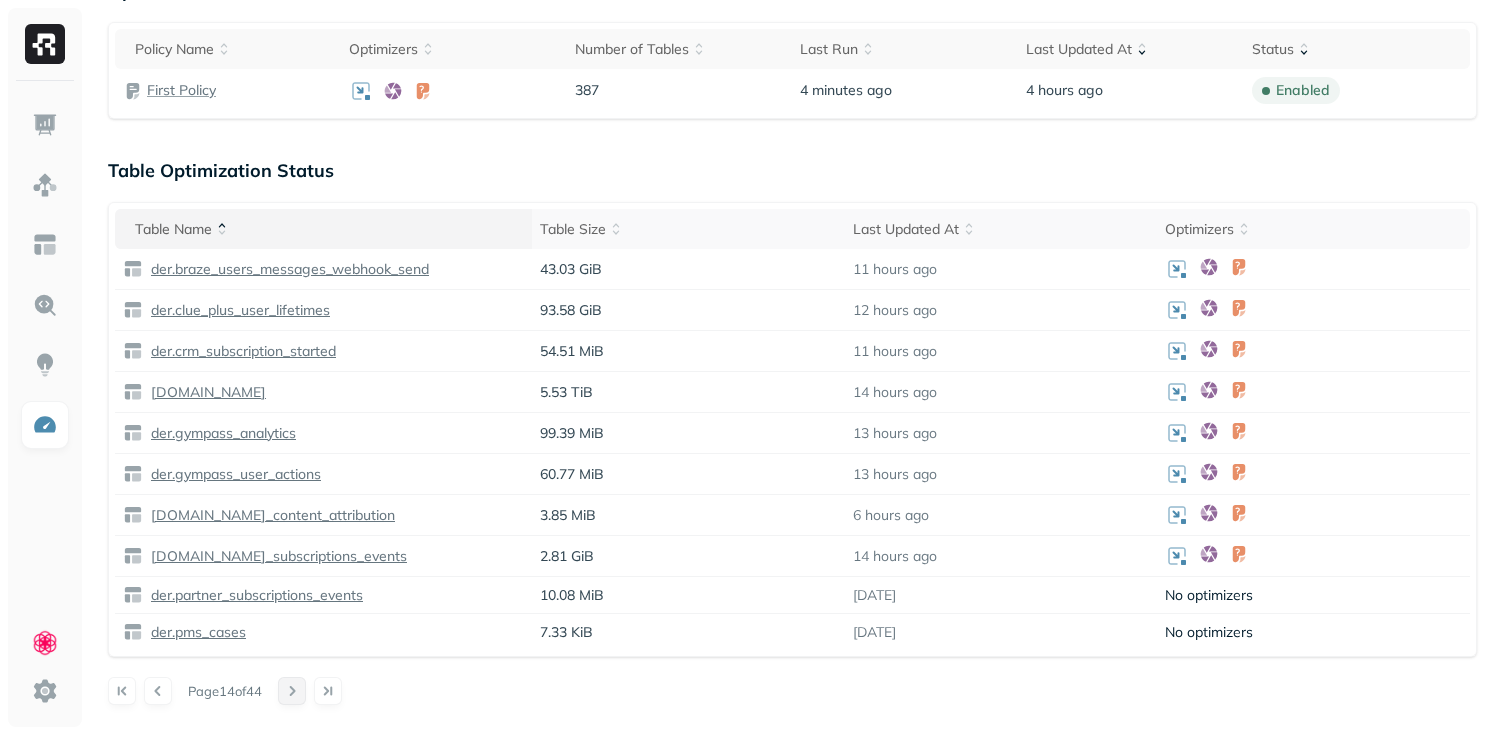 click at bounding box center (292, 691) 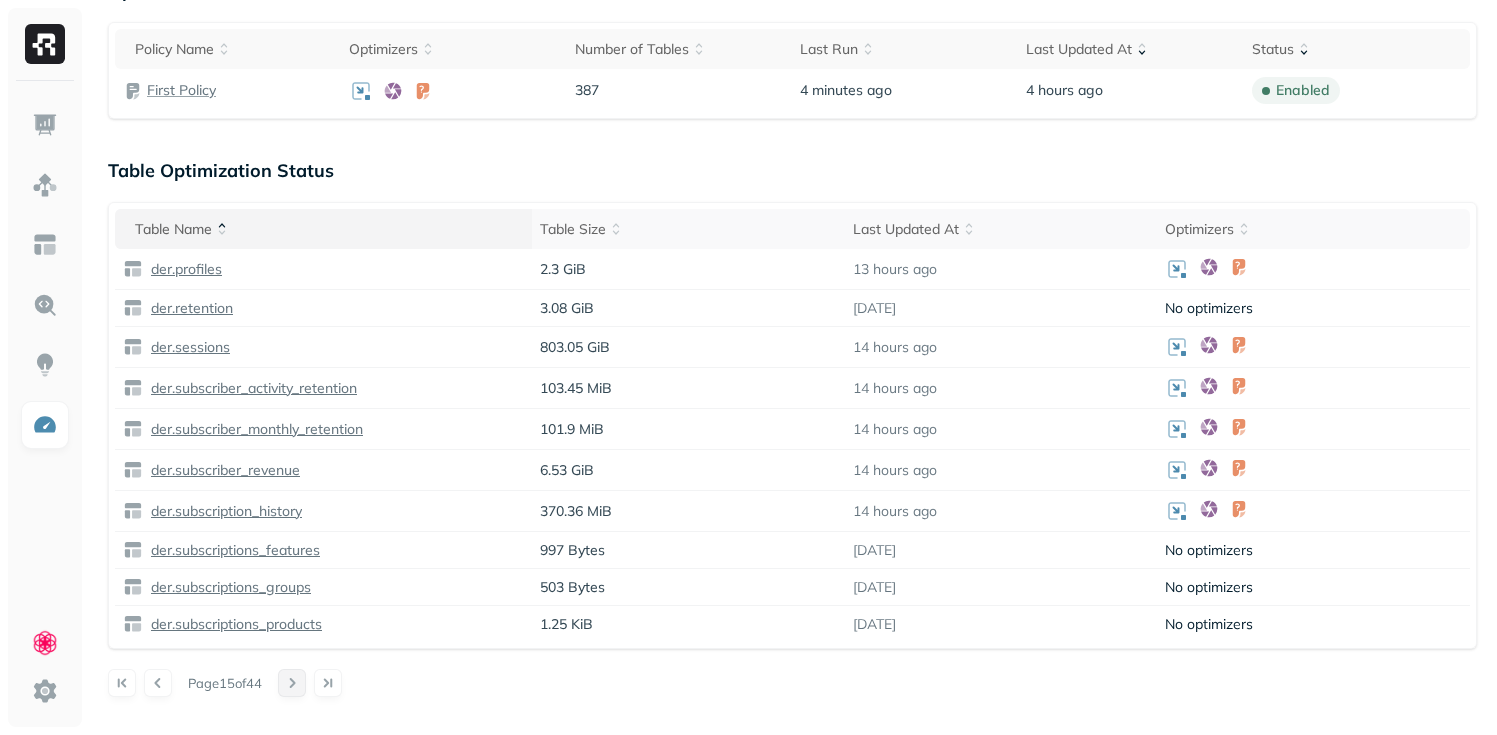 click at bounding box center [292, 683] 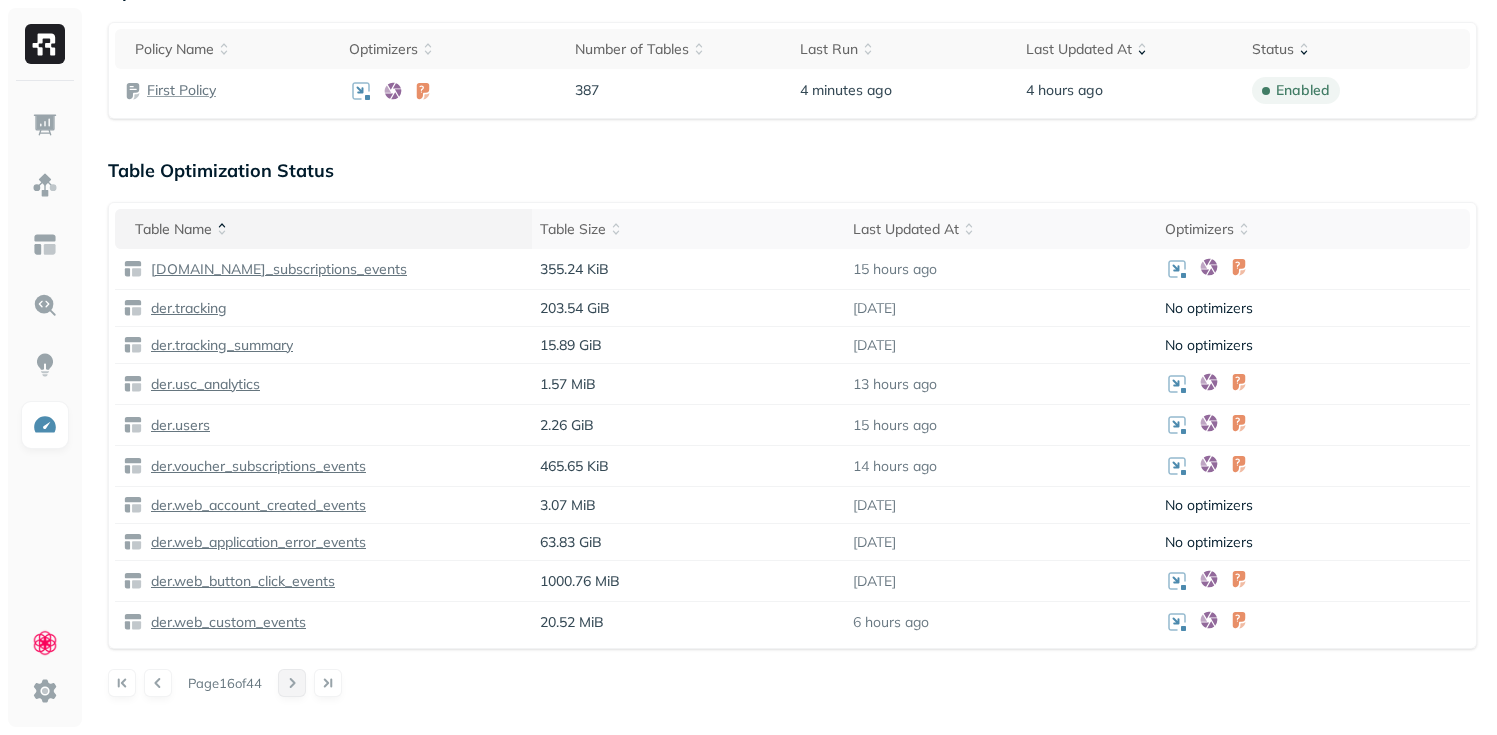 click at bounding box center [292, 683] 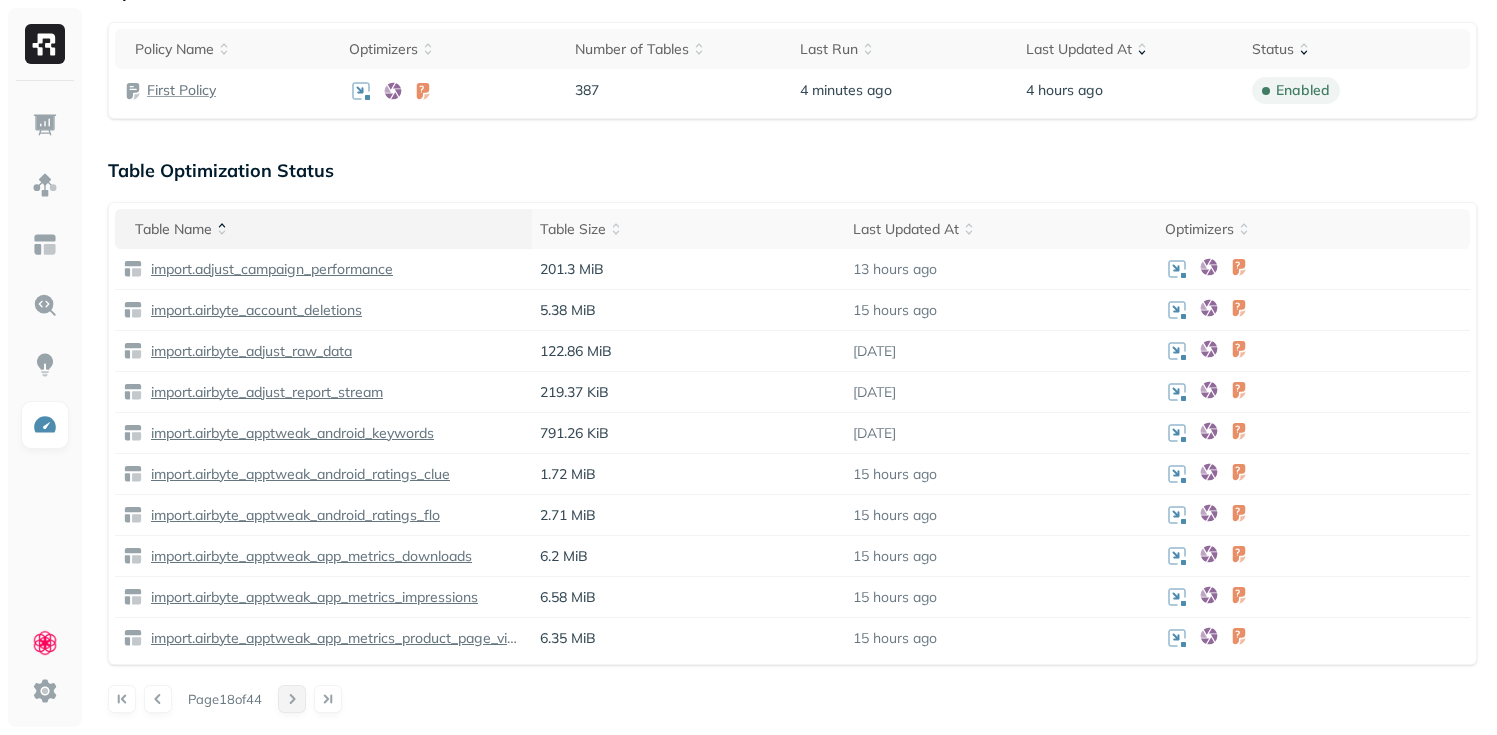click at bounding box center (292, 699) 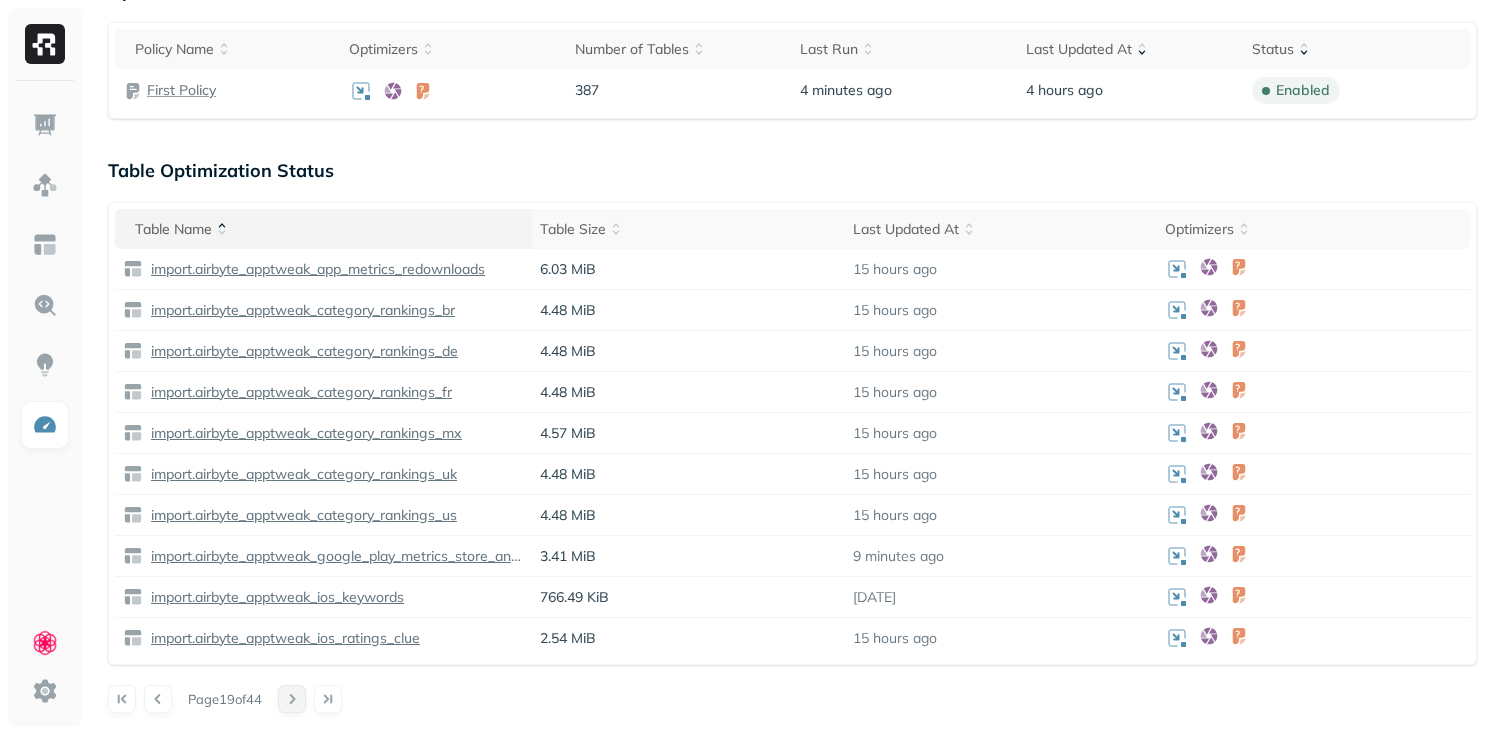 click at bounding box center [292, 699] 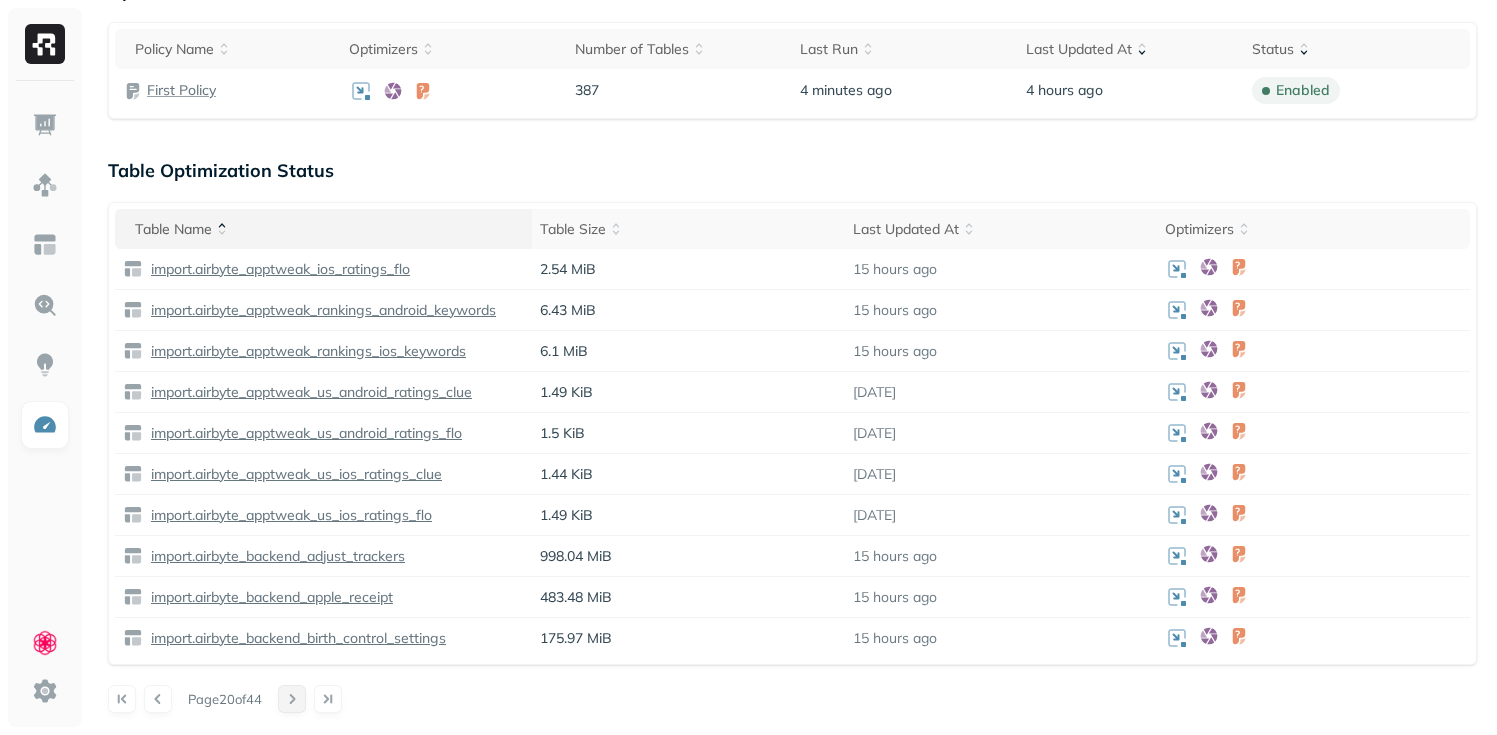 click at bounding box center [292, 699] 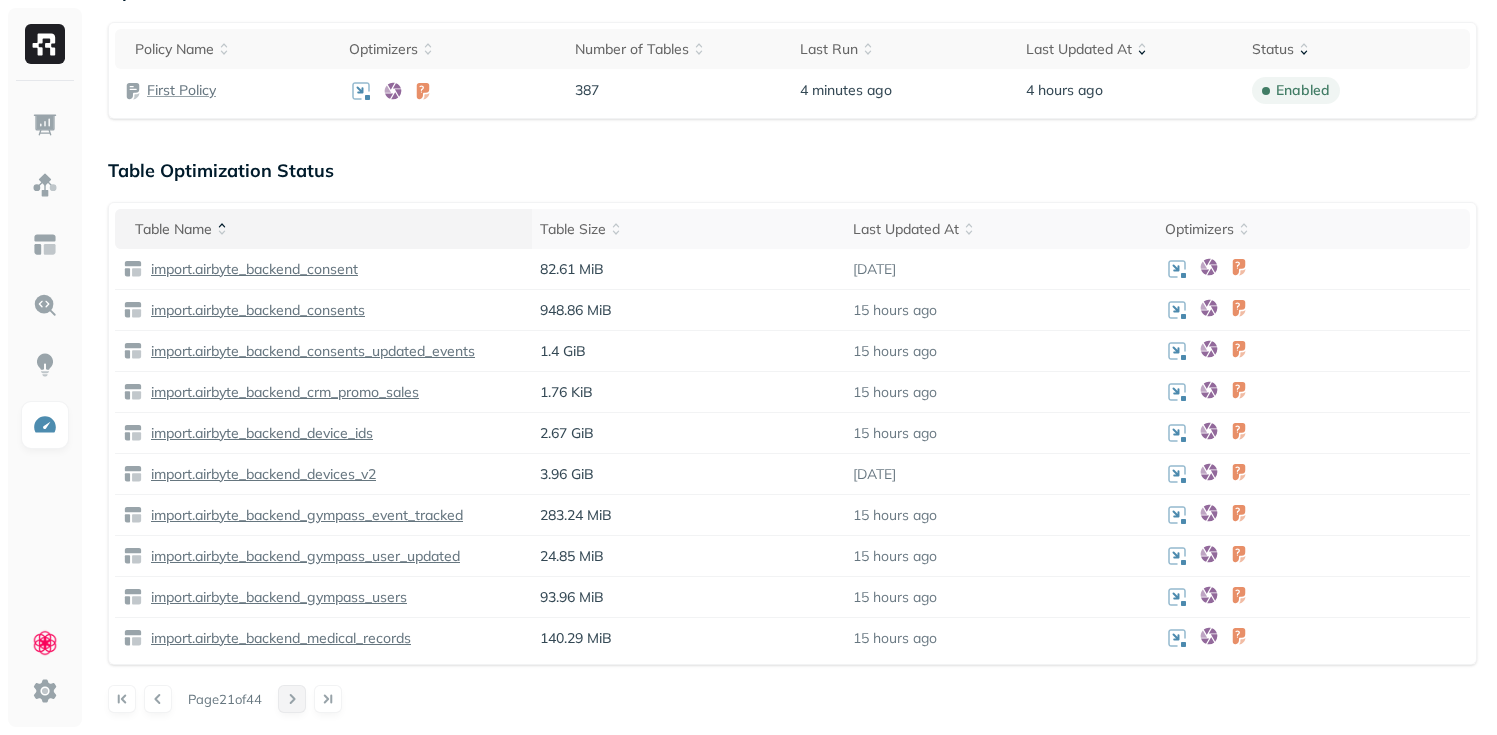 click at bounding box center [292, 699] 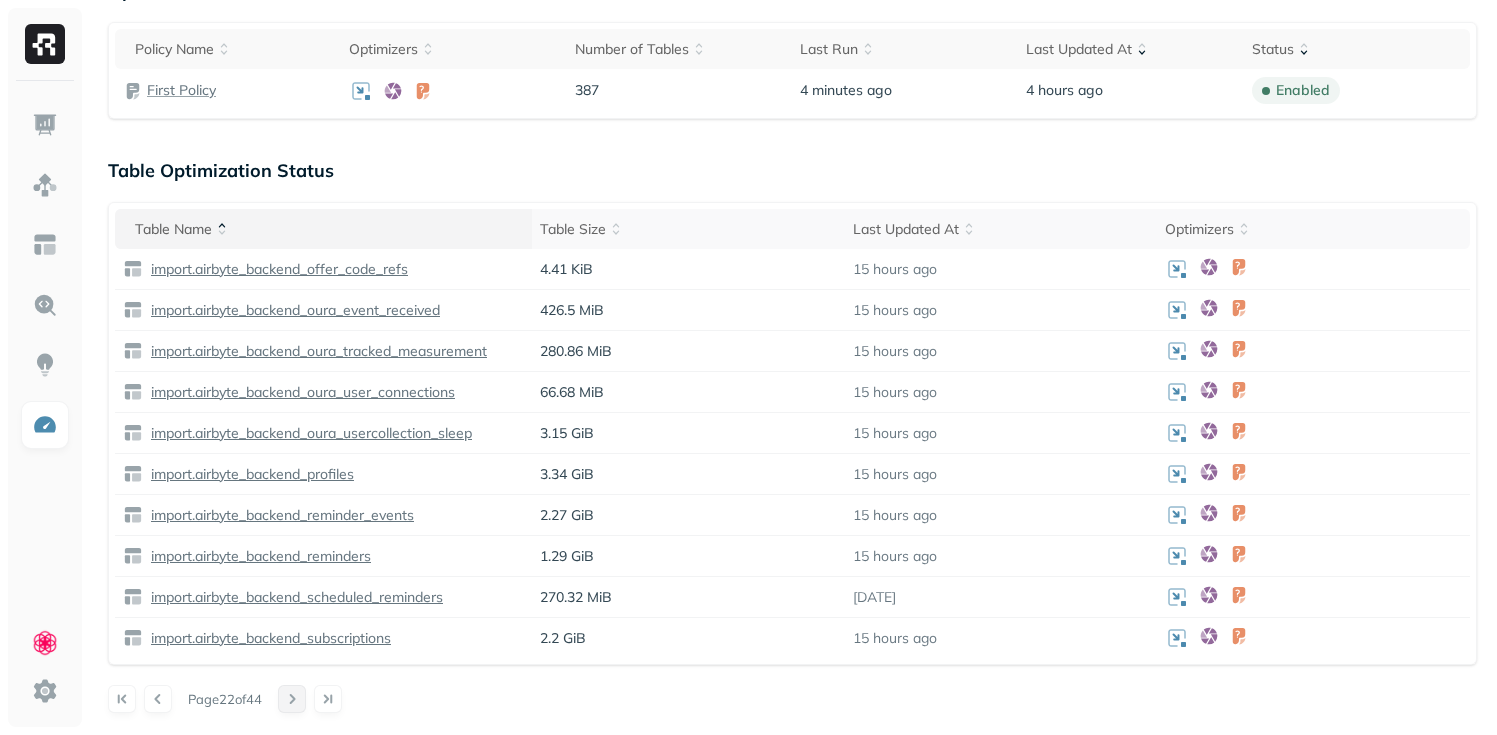 click at bounding box center (292, 699) 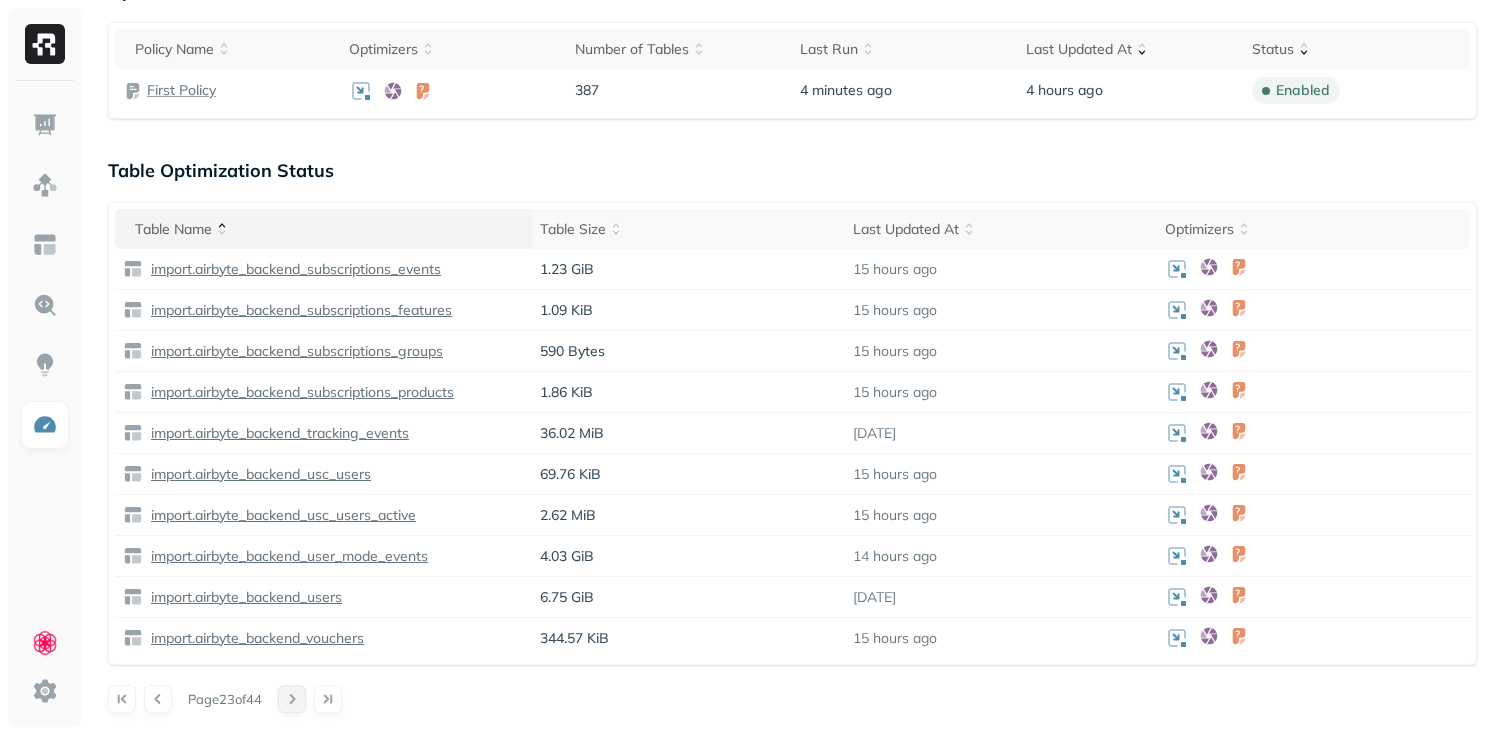 click at bounding box center (292, 699) 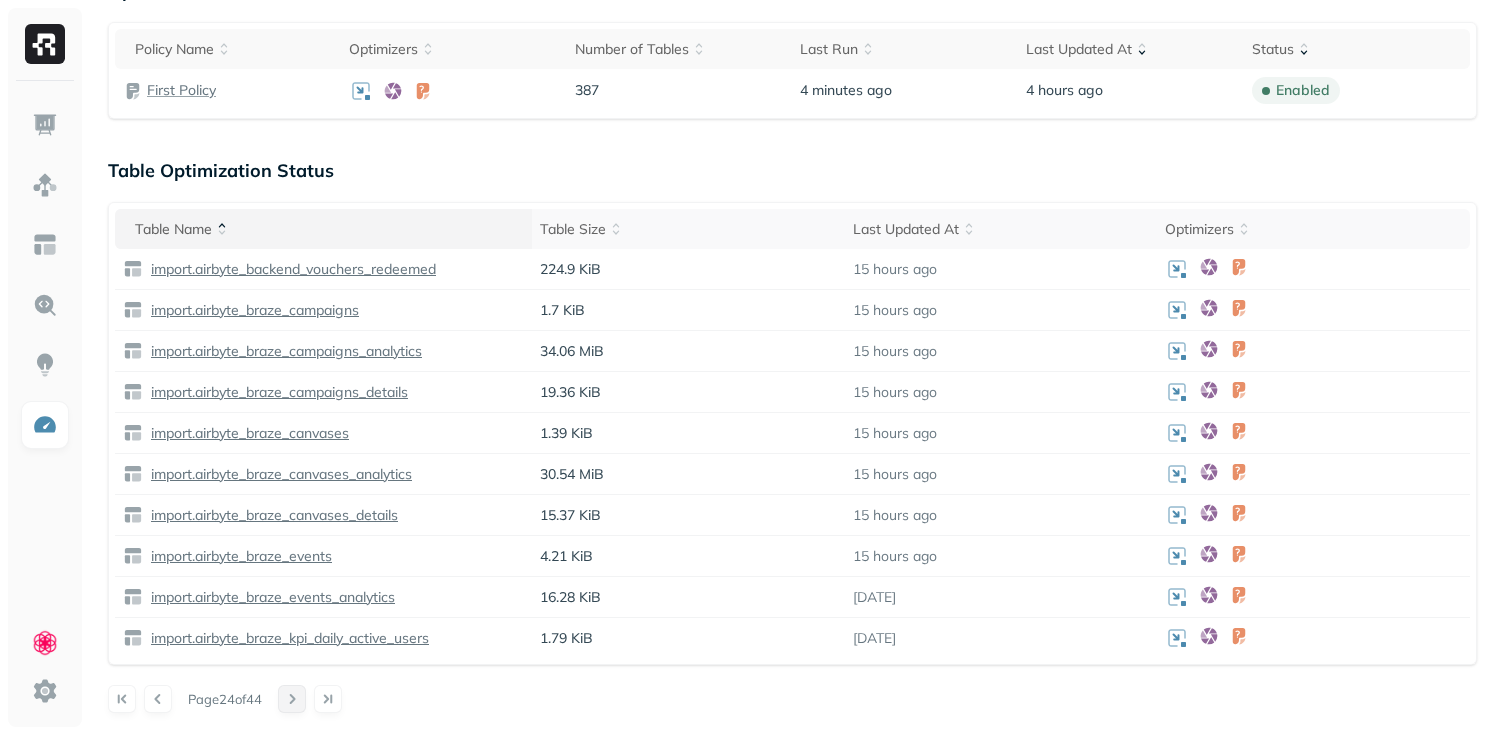 click at bounding box center [292, 699] 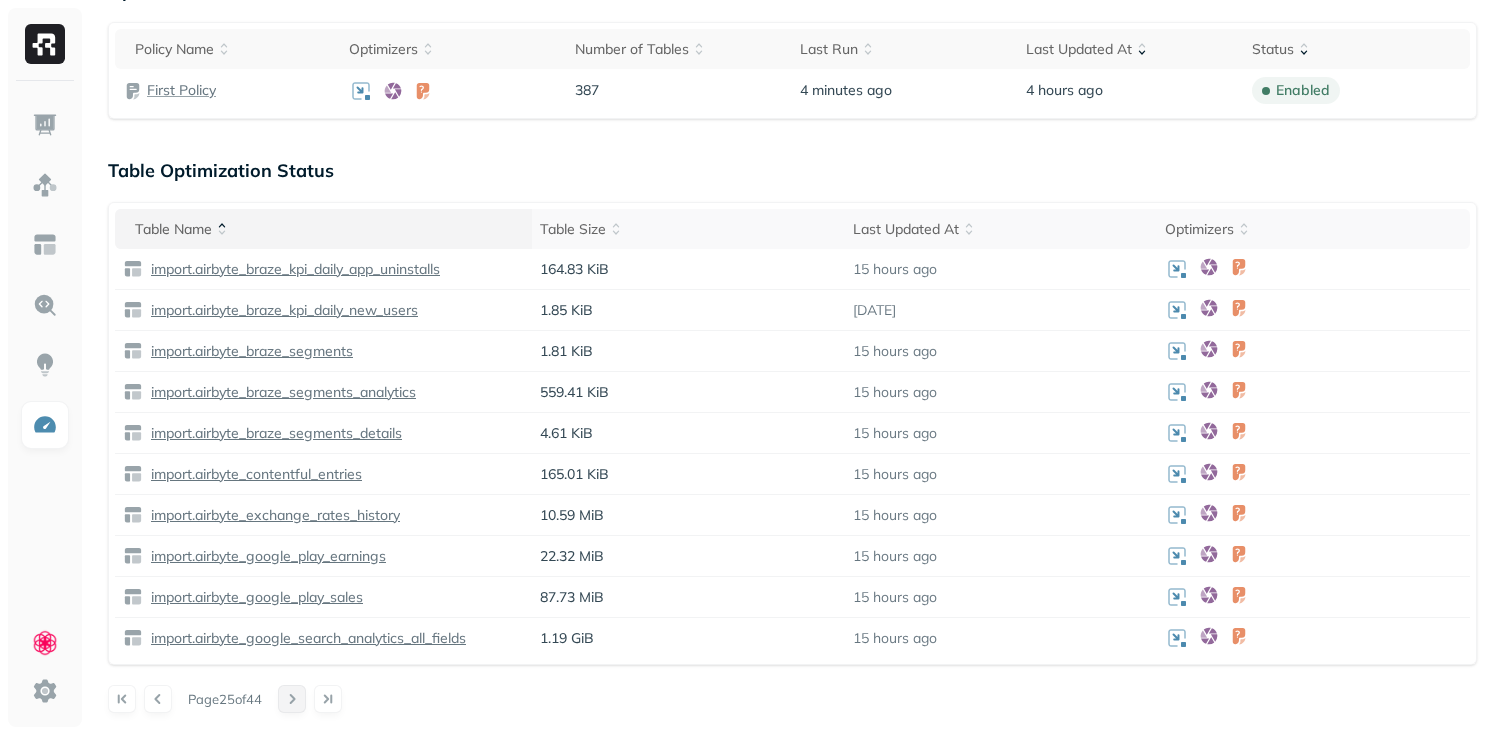 click at bounding box center [292, 699] 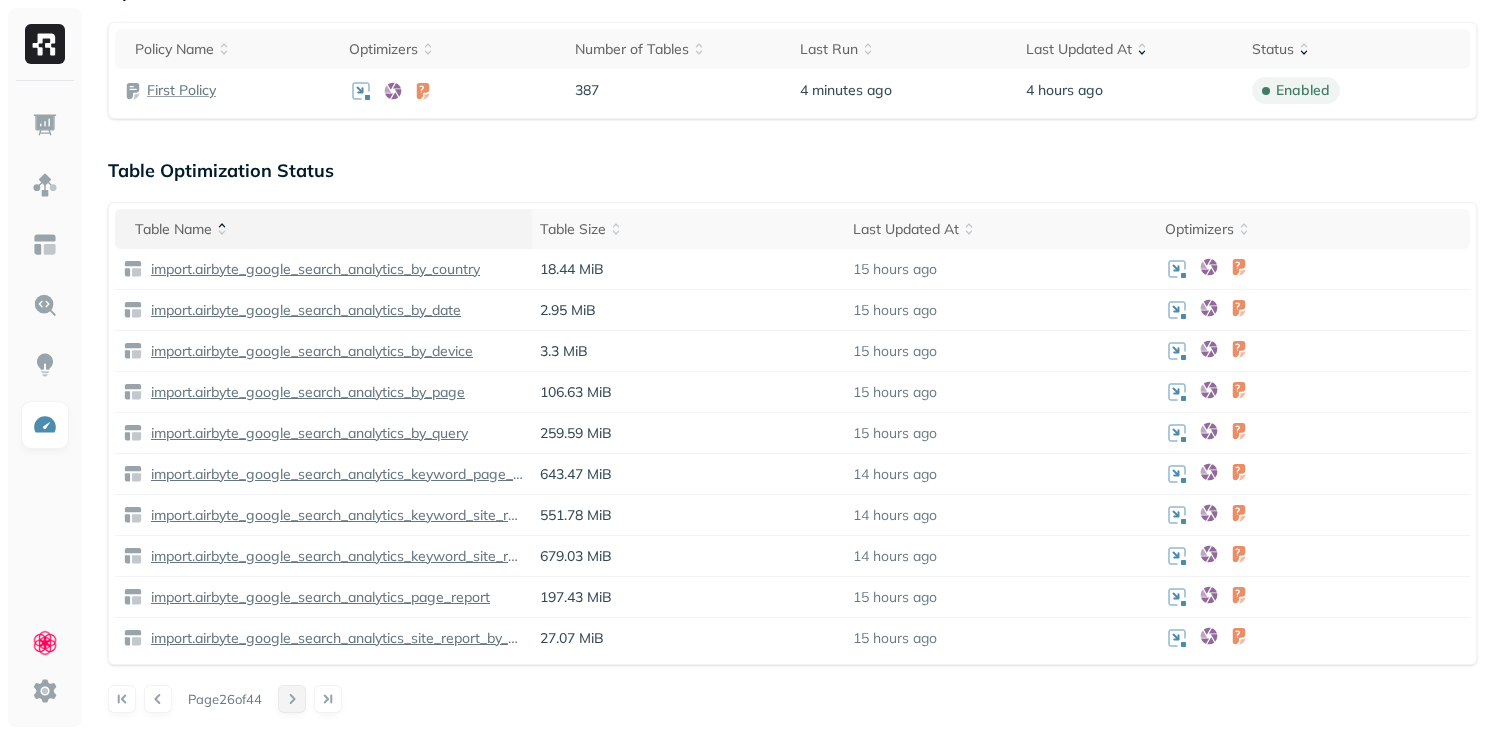 click at bounding box center (292, 699) 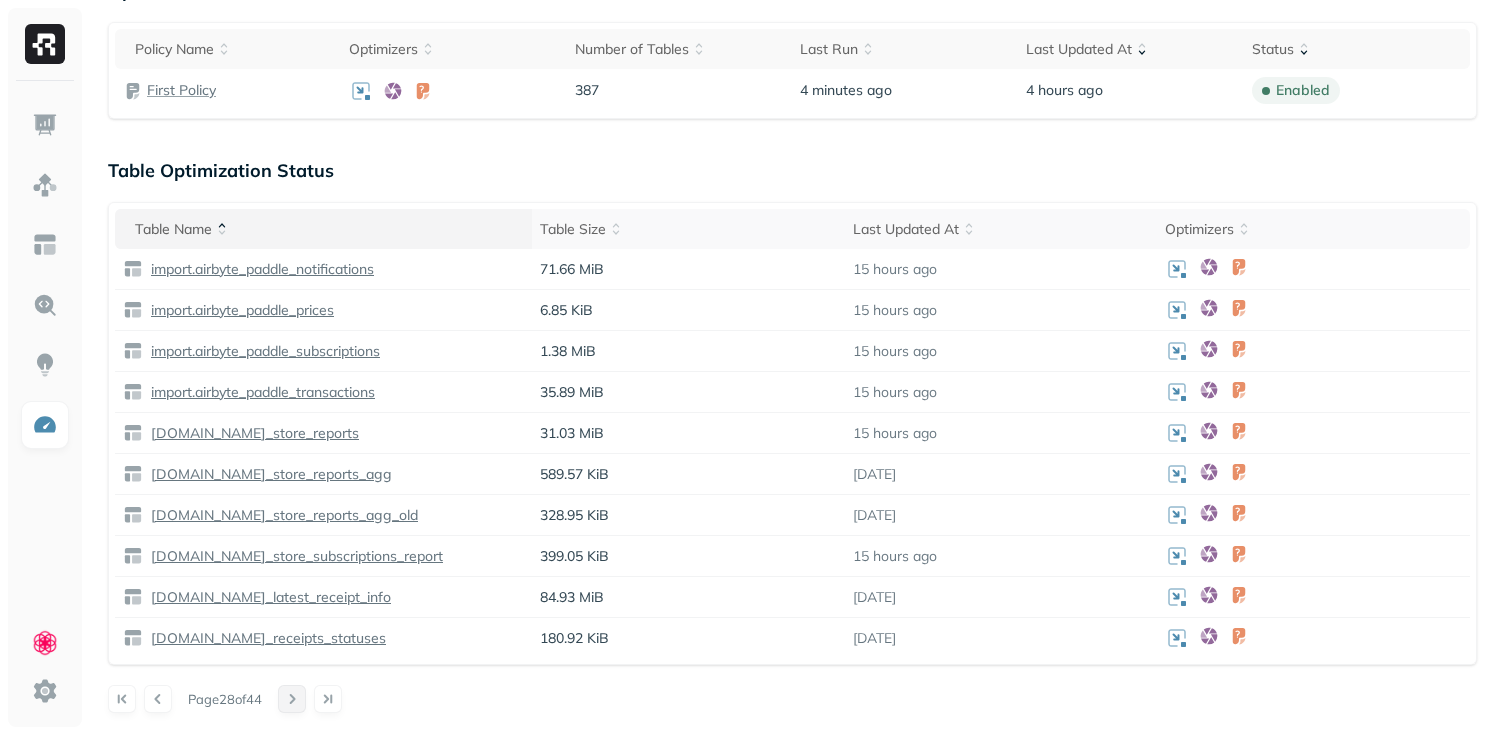 click at bounding box center (292, 699) 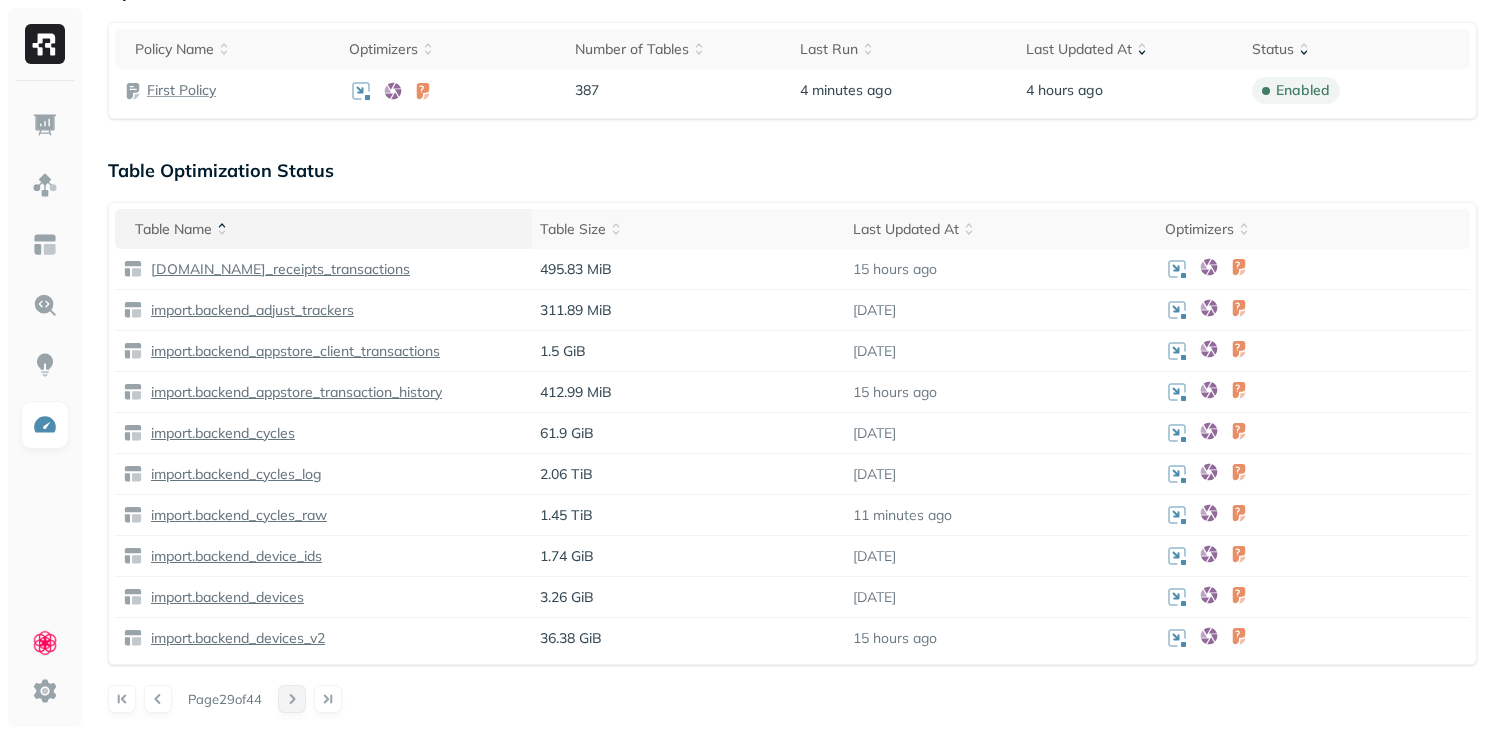 click at bounding box center [292, 699] 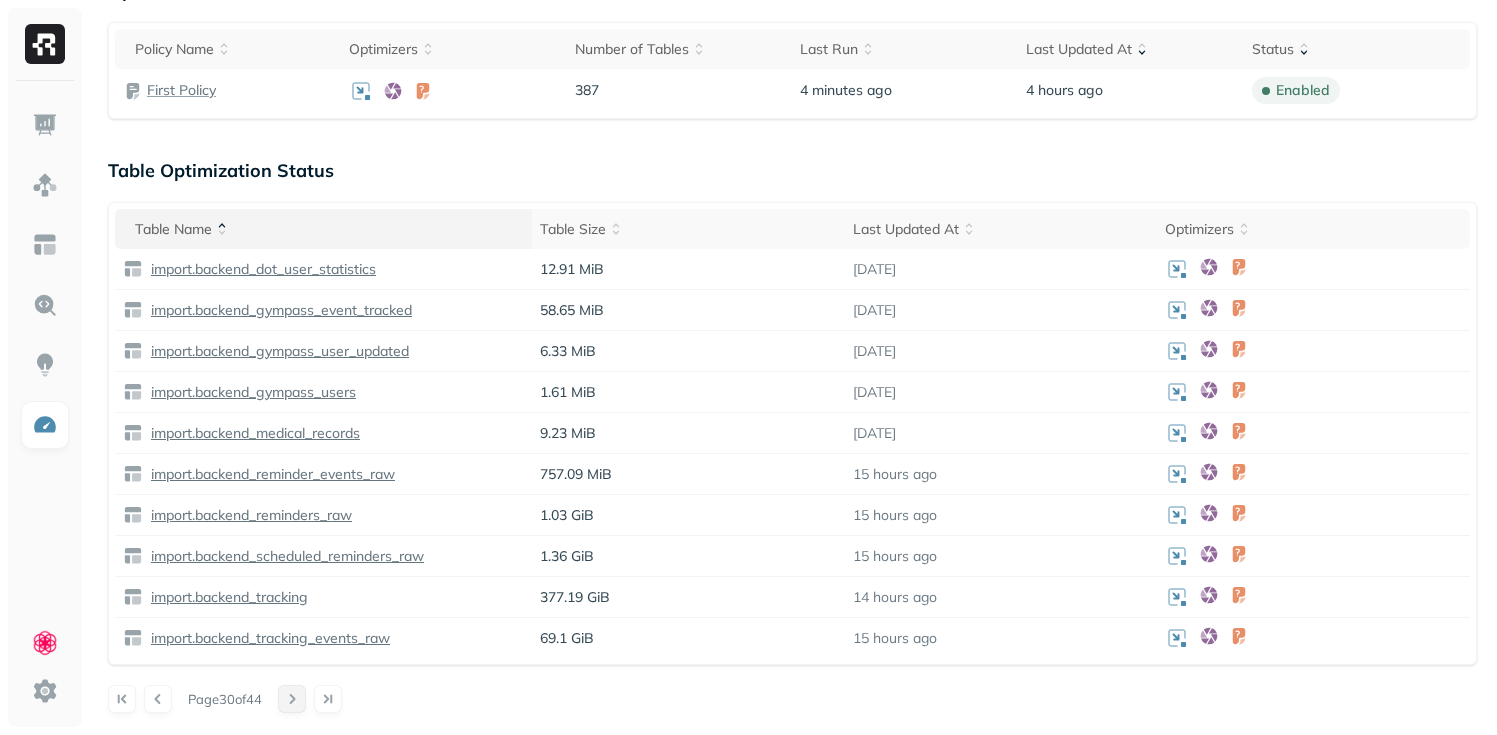 click at bounding box center [292, 699] 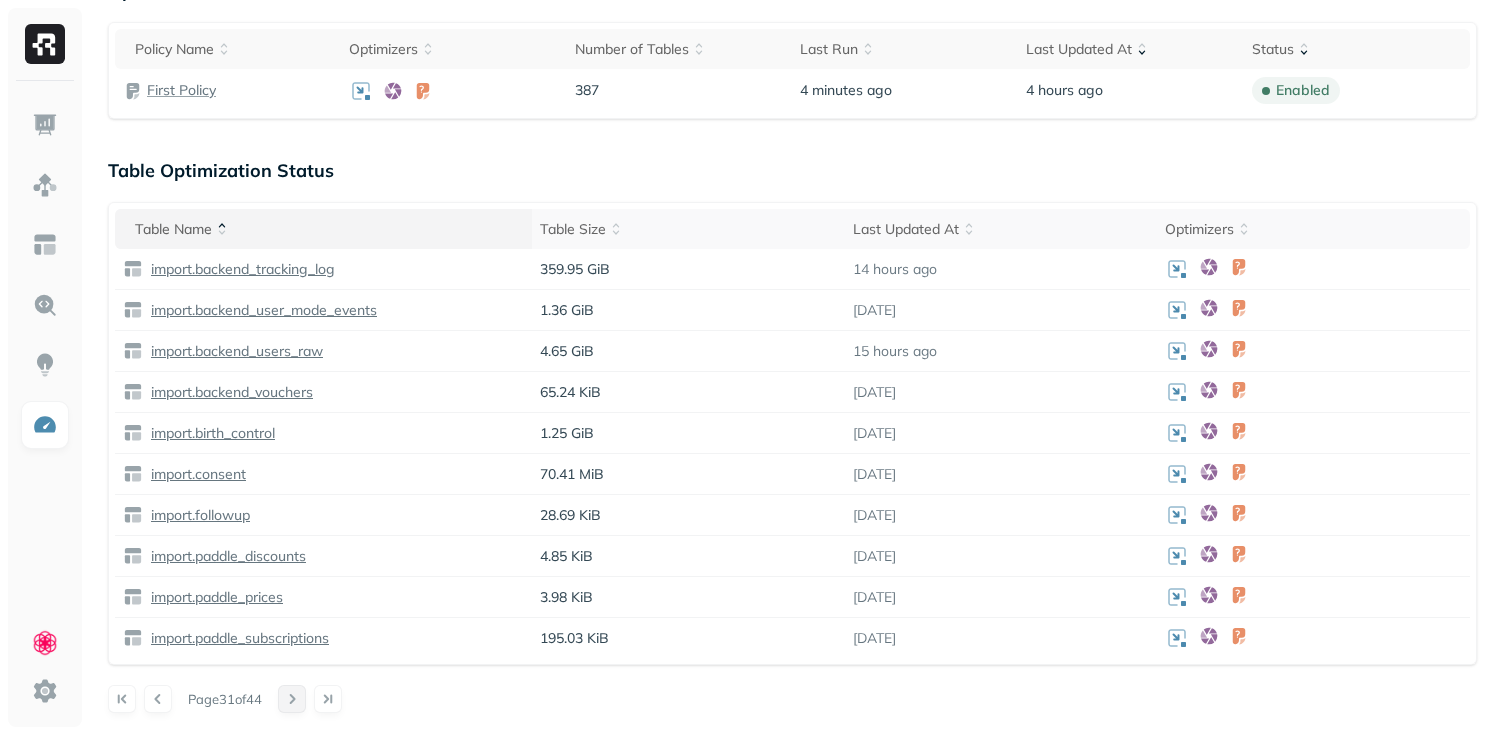 click at bounding box center (292, 699) 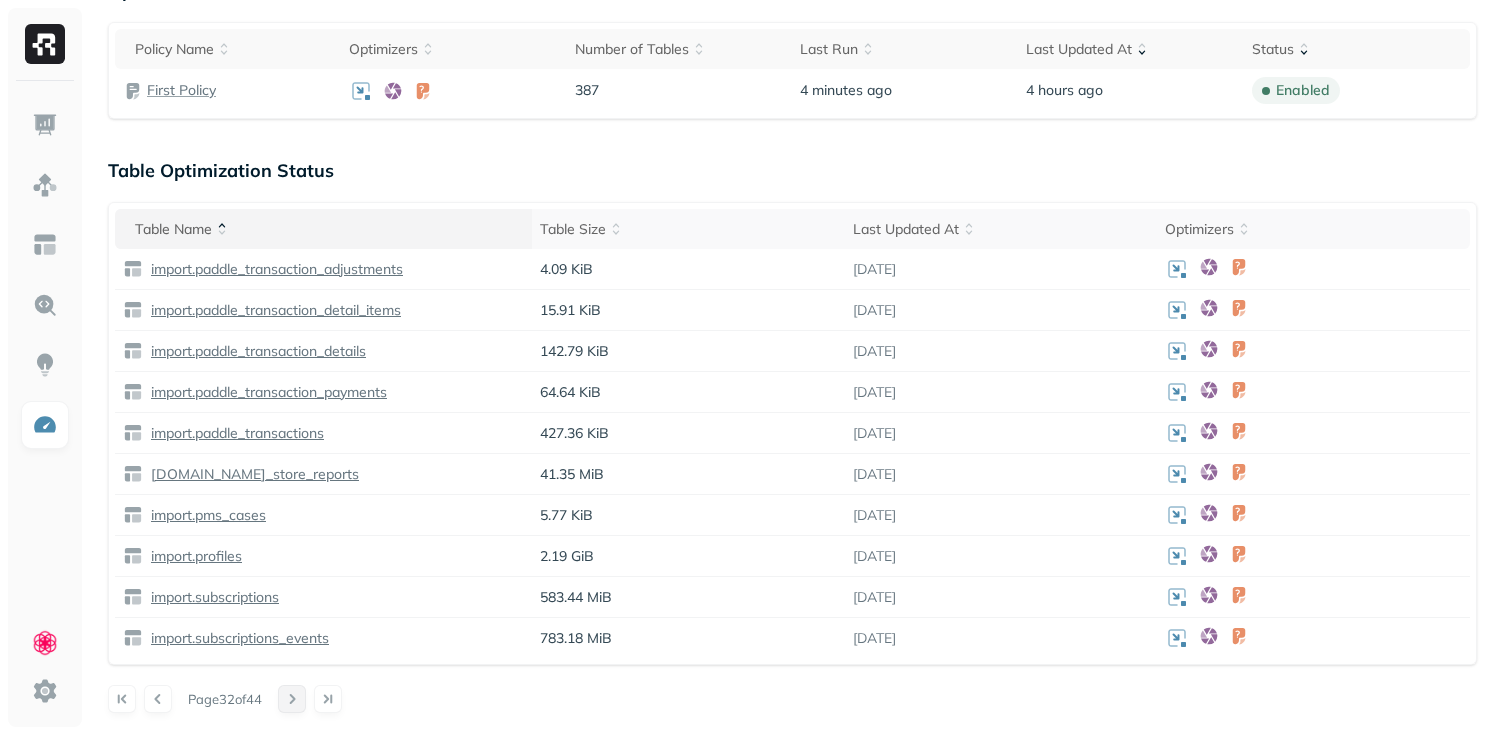 click at bounding box center (292, 699) 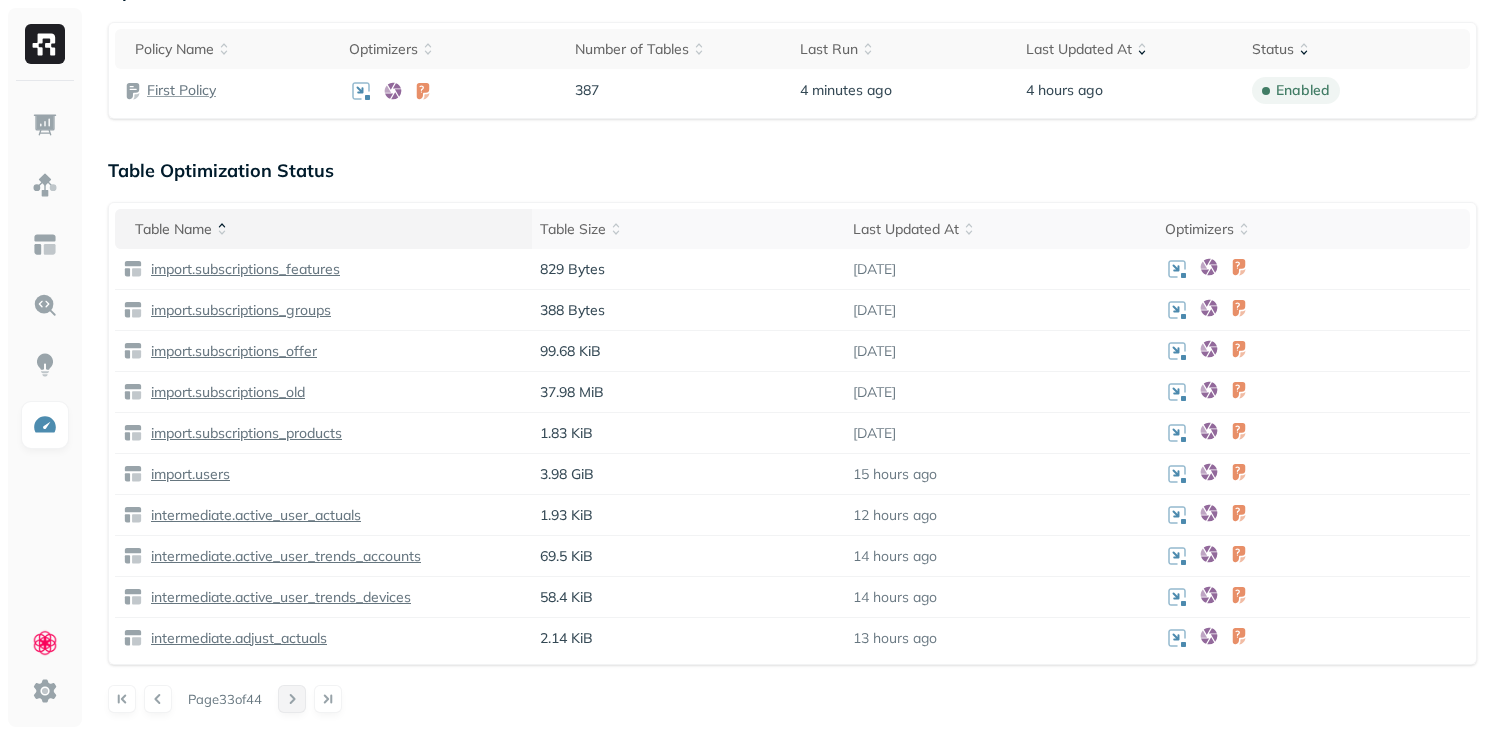 click at bounding box center (292, 699) 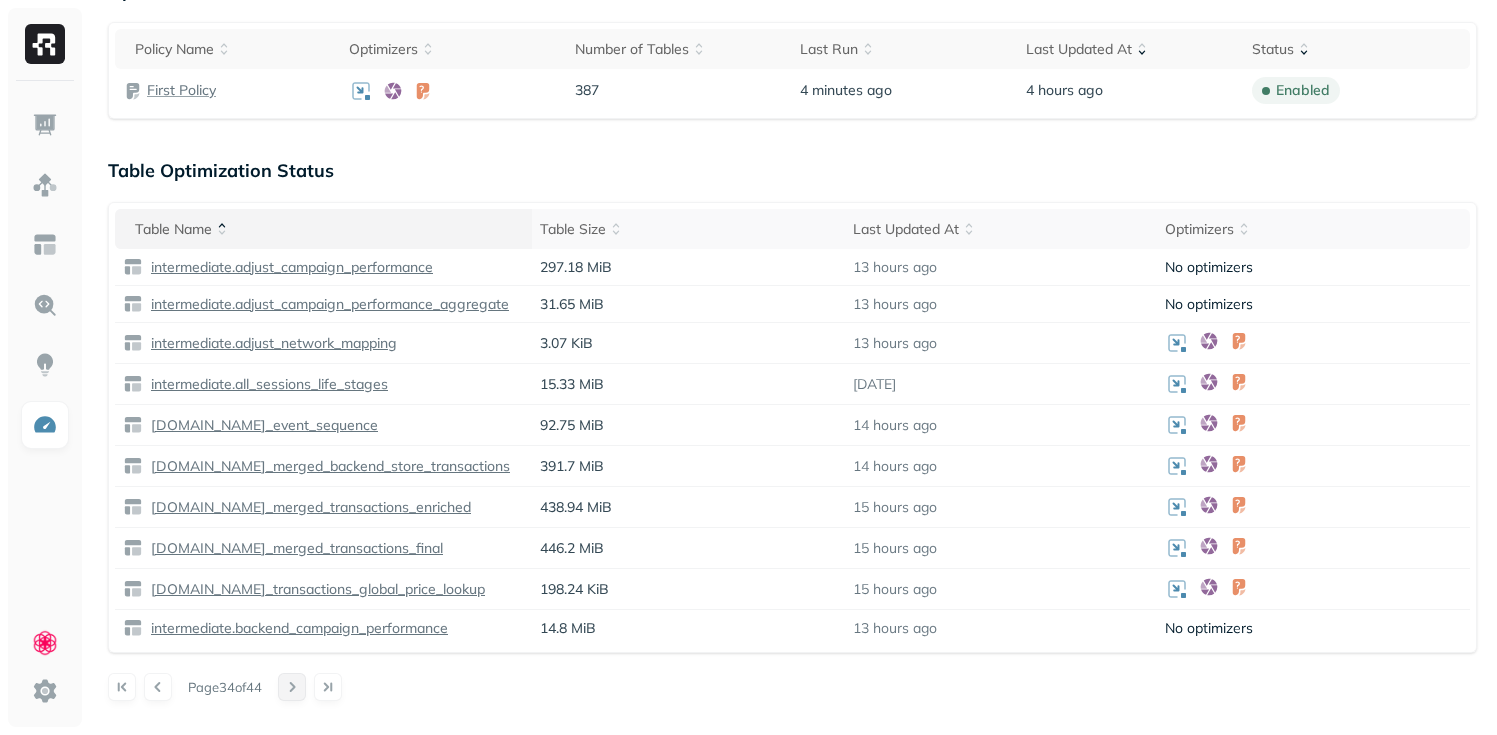 click at bounding box center (292, 687) 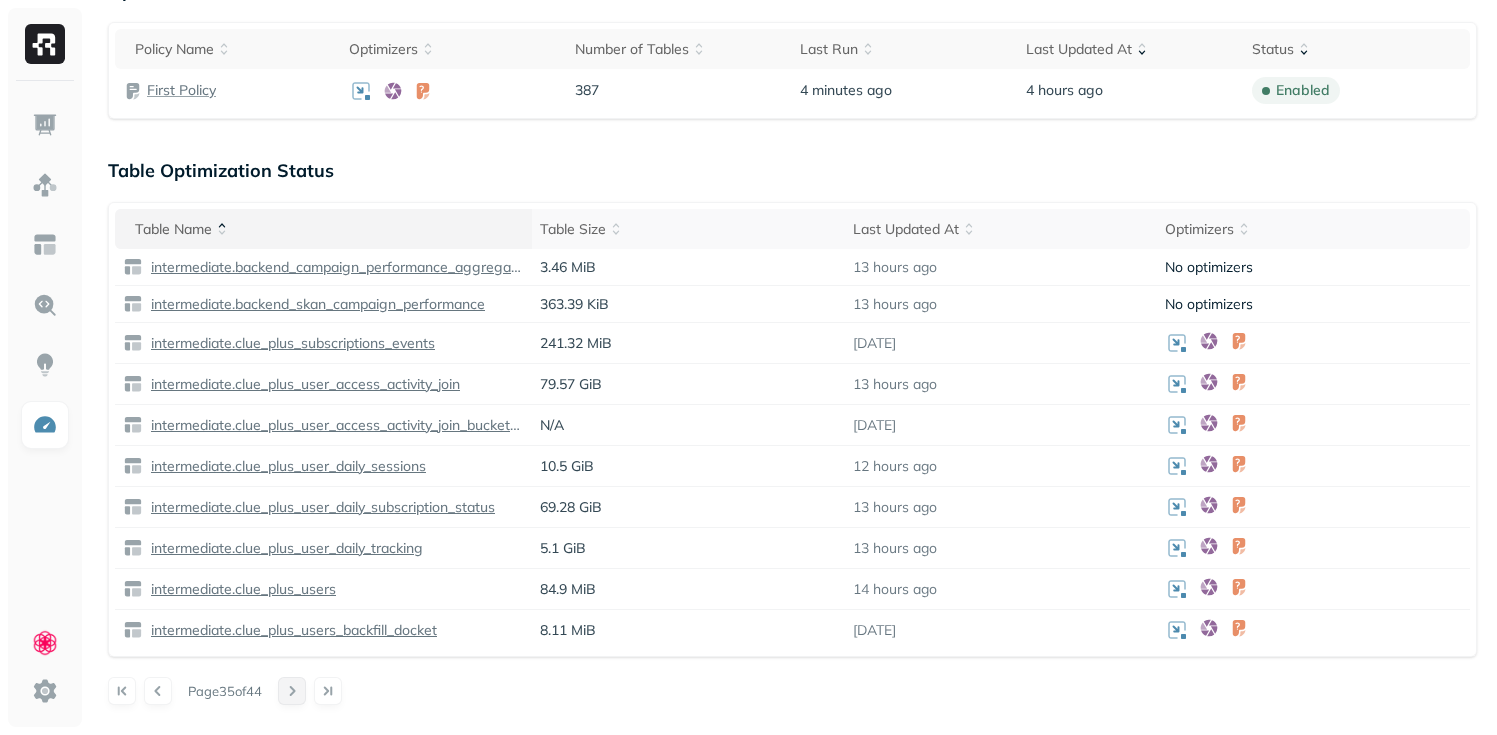 click at bounding box center [292, 691] 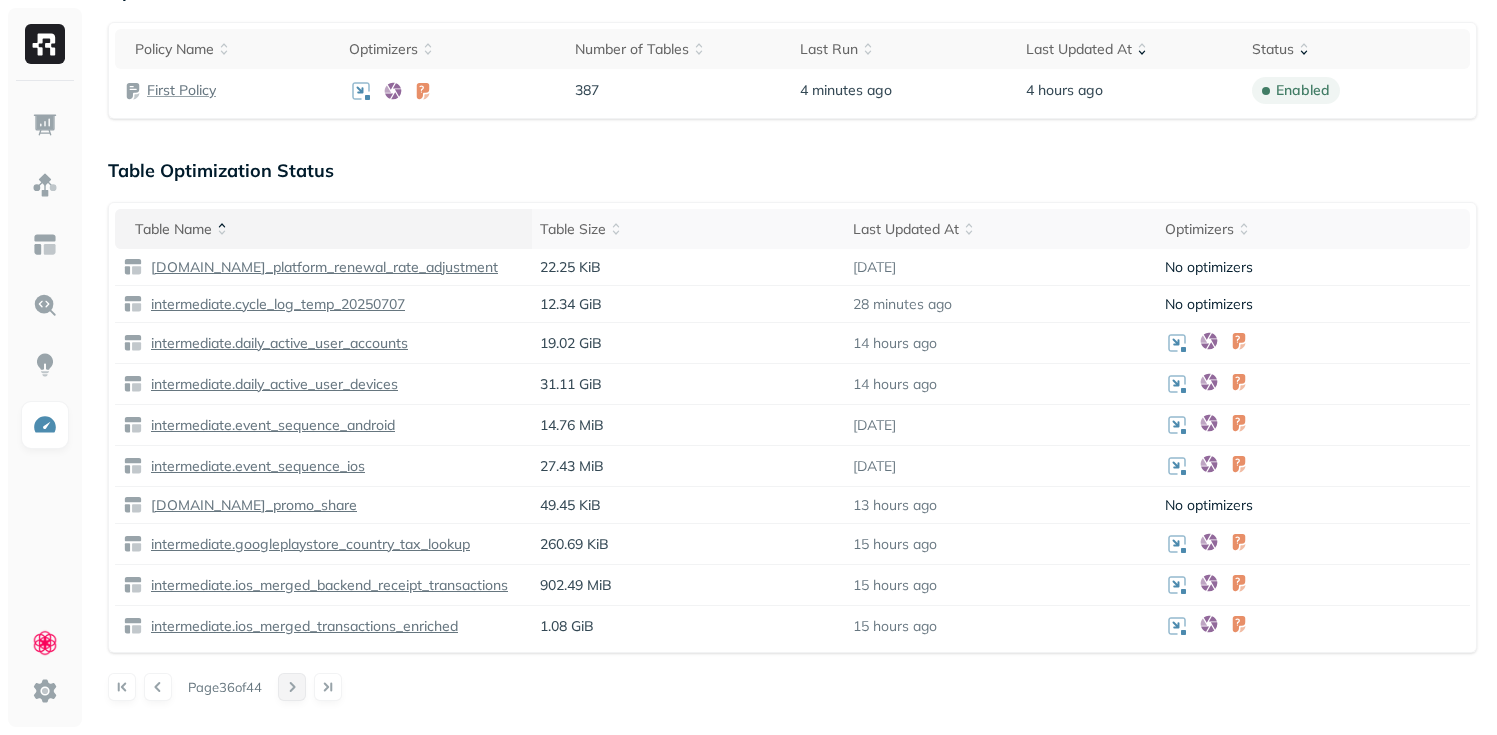 click at bounding box center (292, 687) 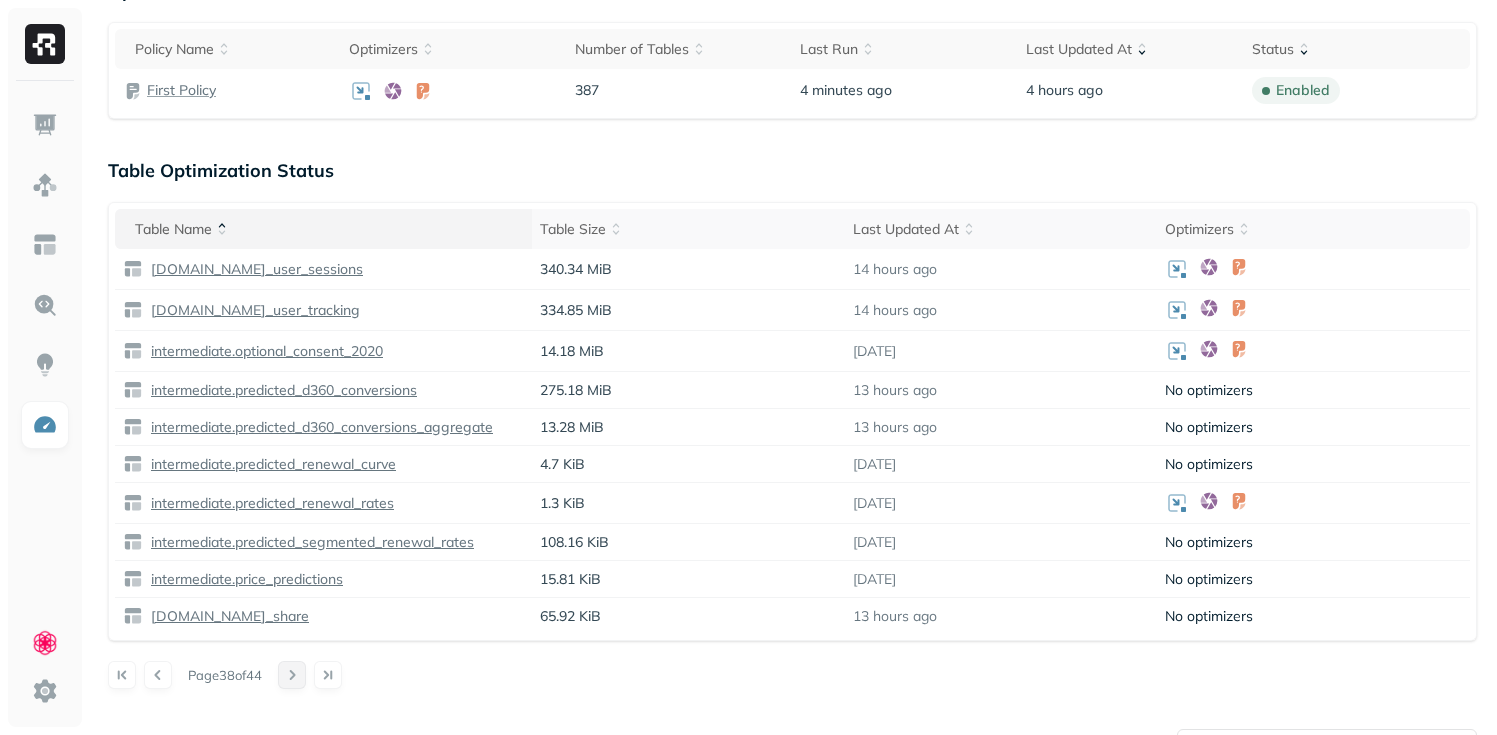 click at bounding box center (292, 675) 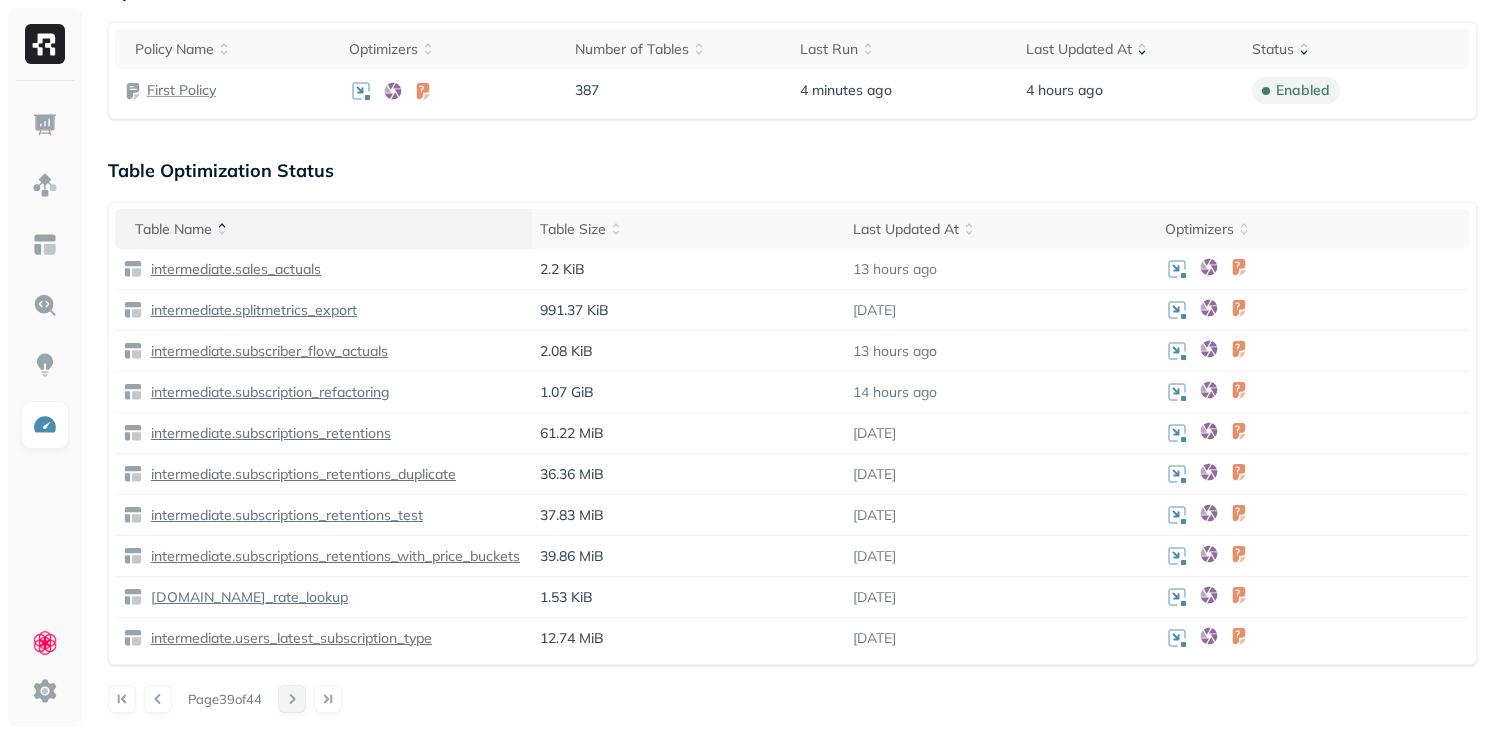 click at bounding box center (292, 699) 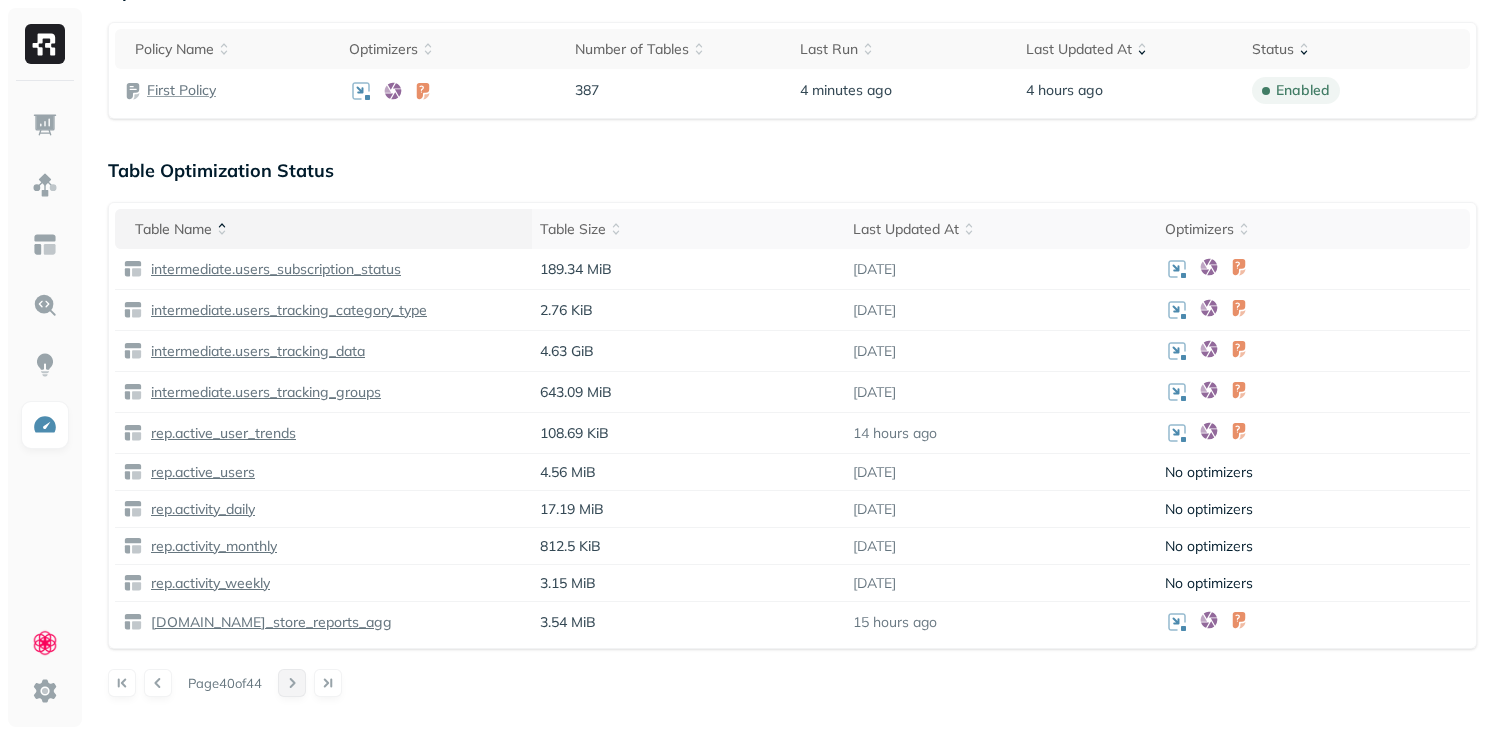 click at bounding box center [292, 683] 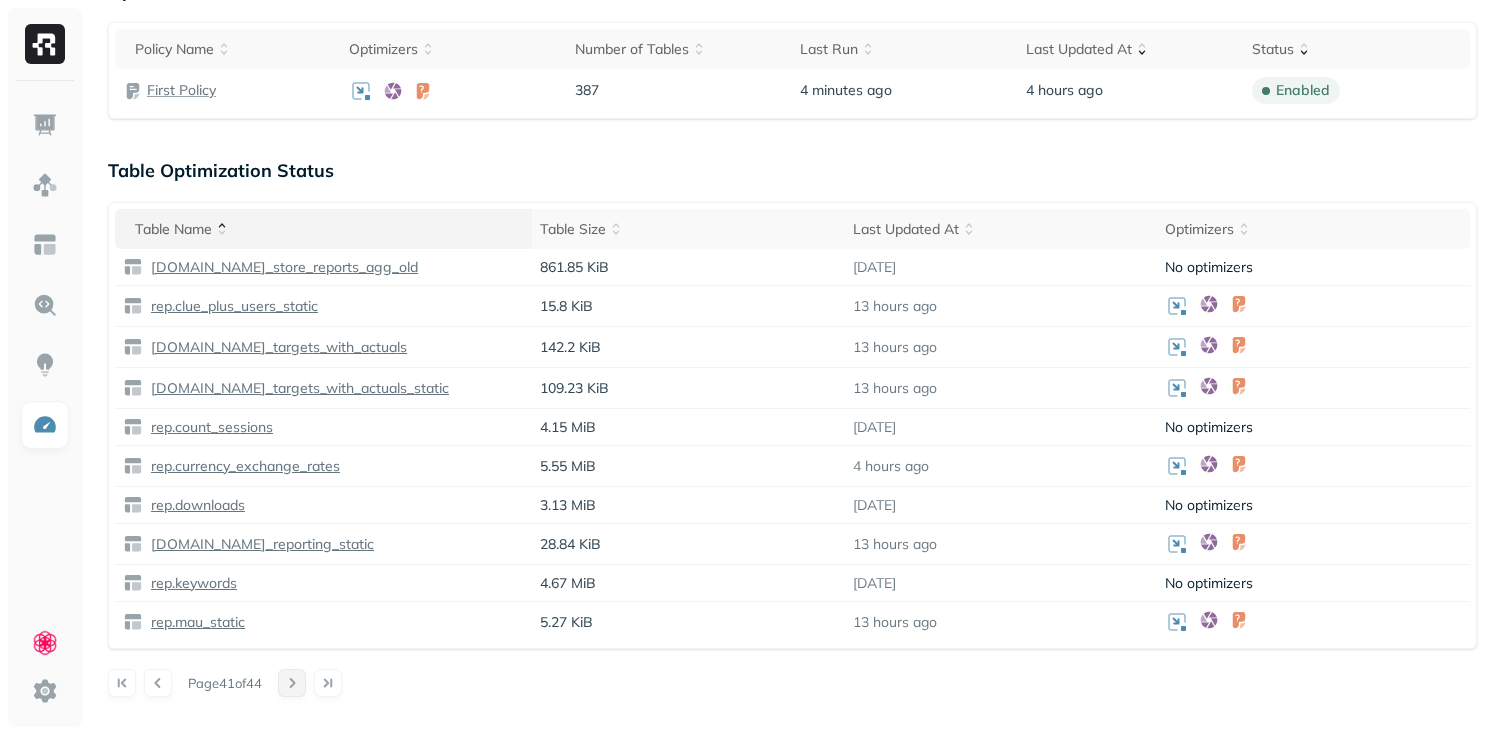 click at bounding box center [292, 683] 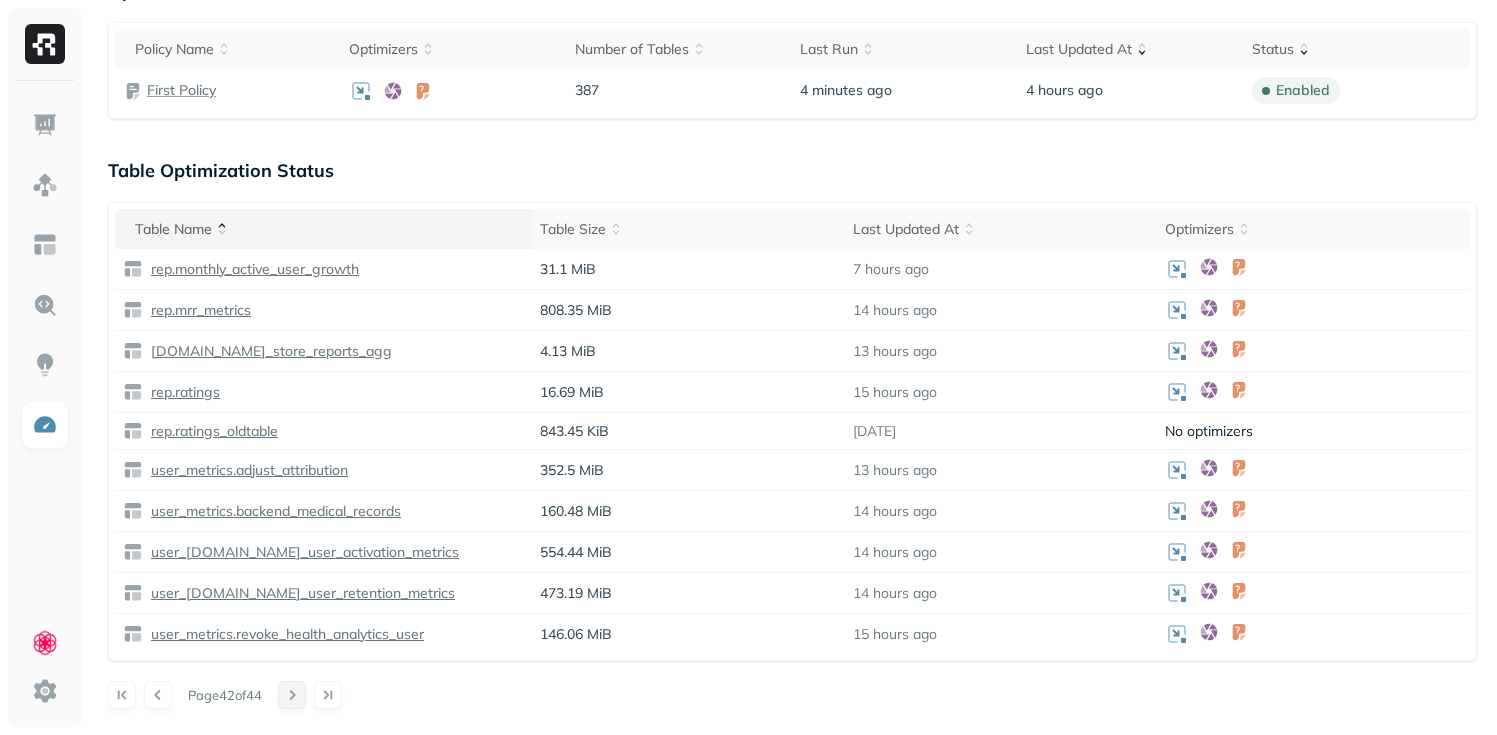 click at bounding box center [292, 695] 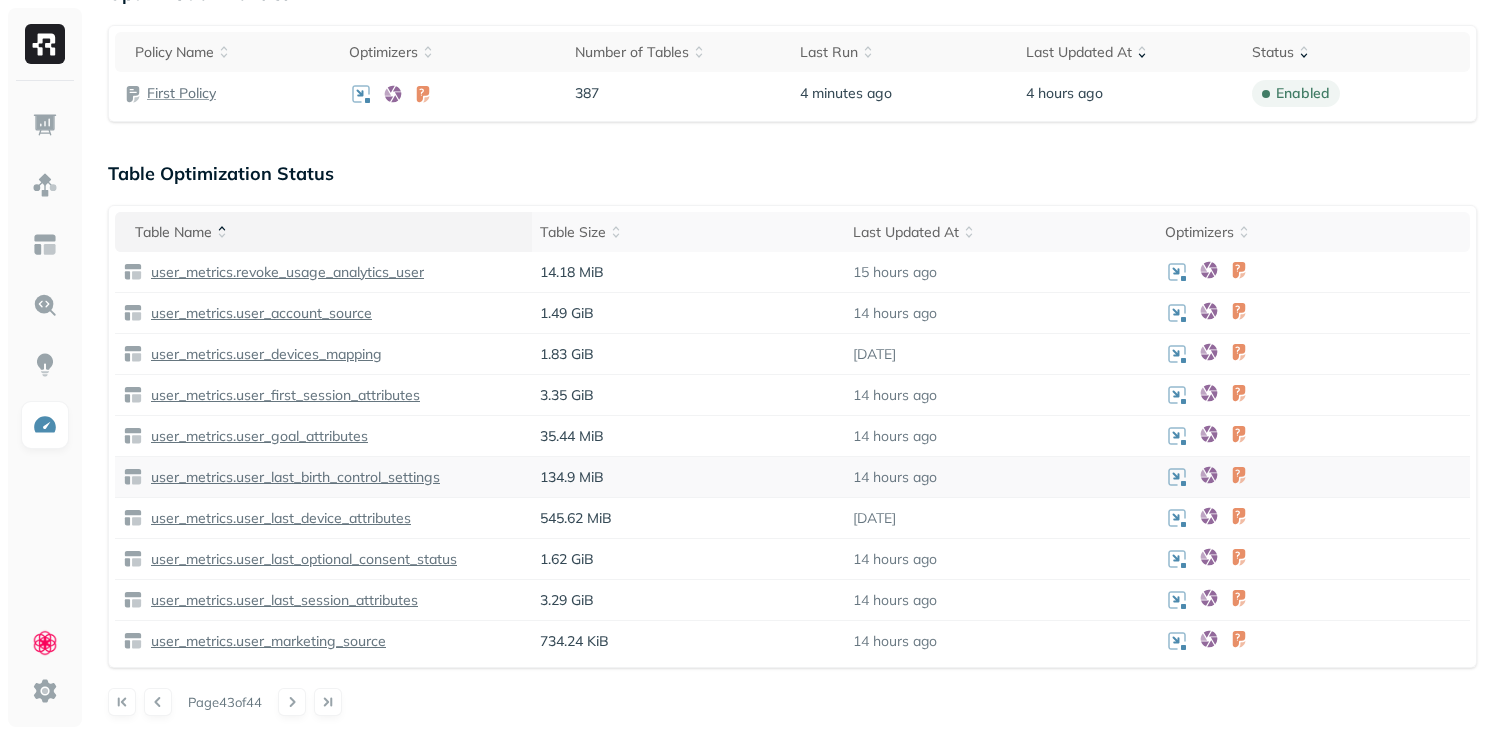 scroll, scrollTop: 485, scrollLeft: 0, axis: vertical 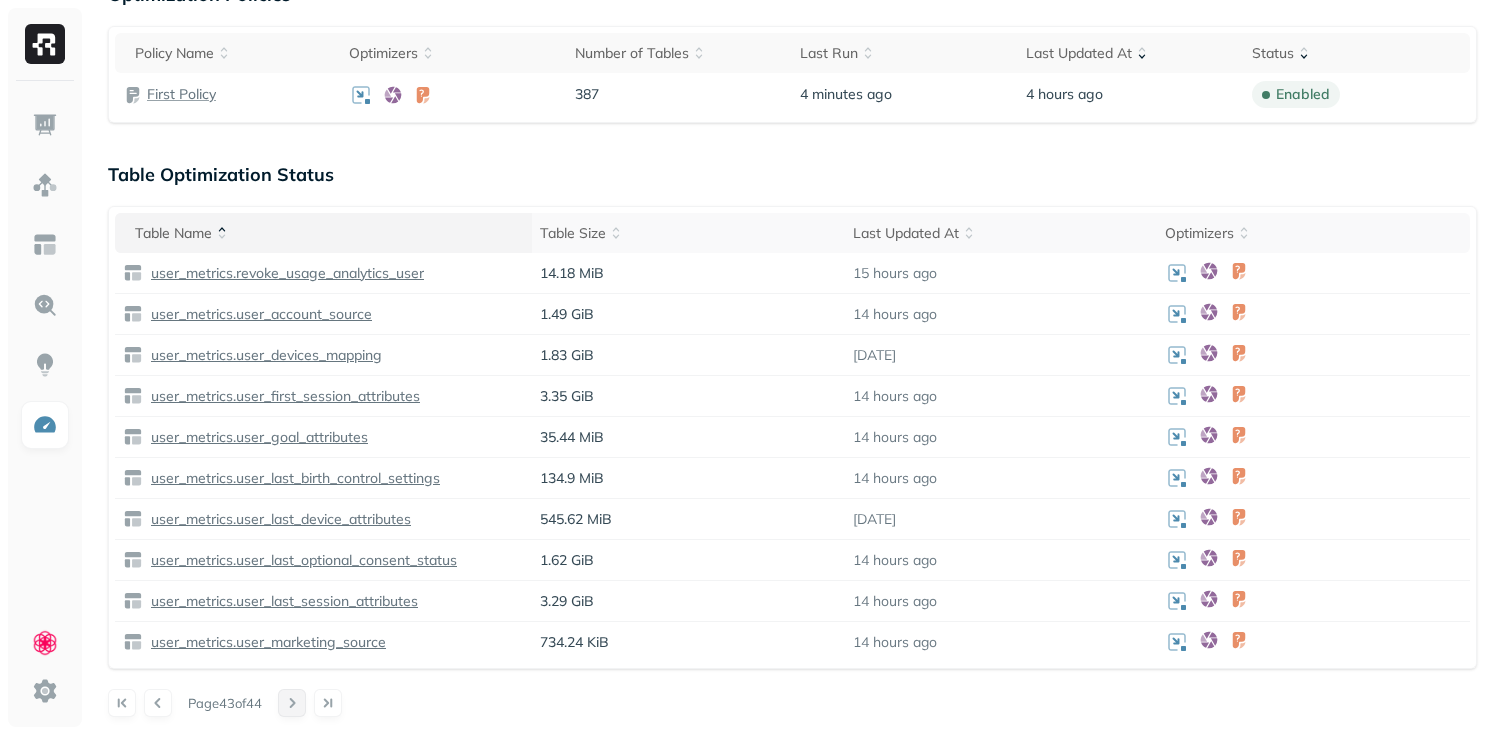 click at bounding box center [292, 703] 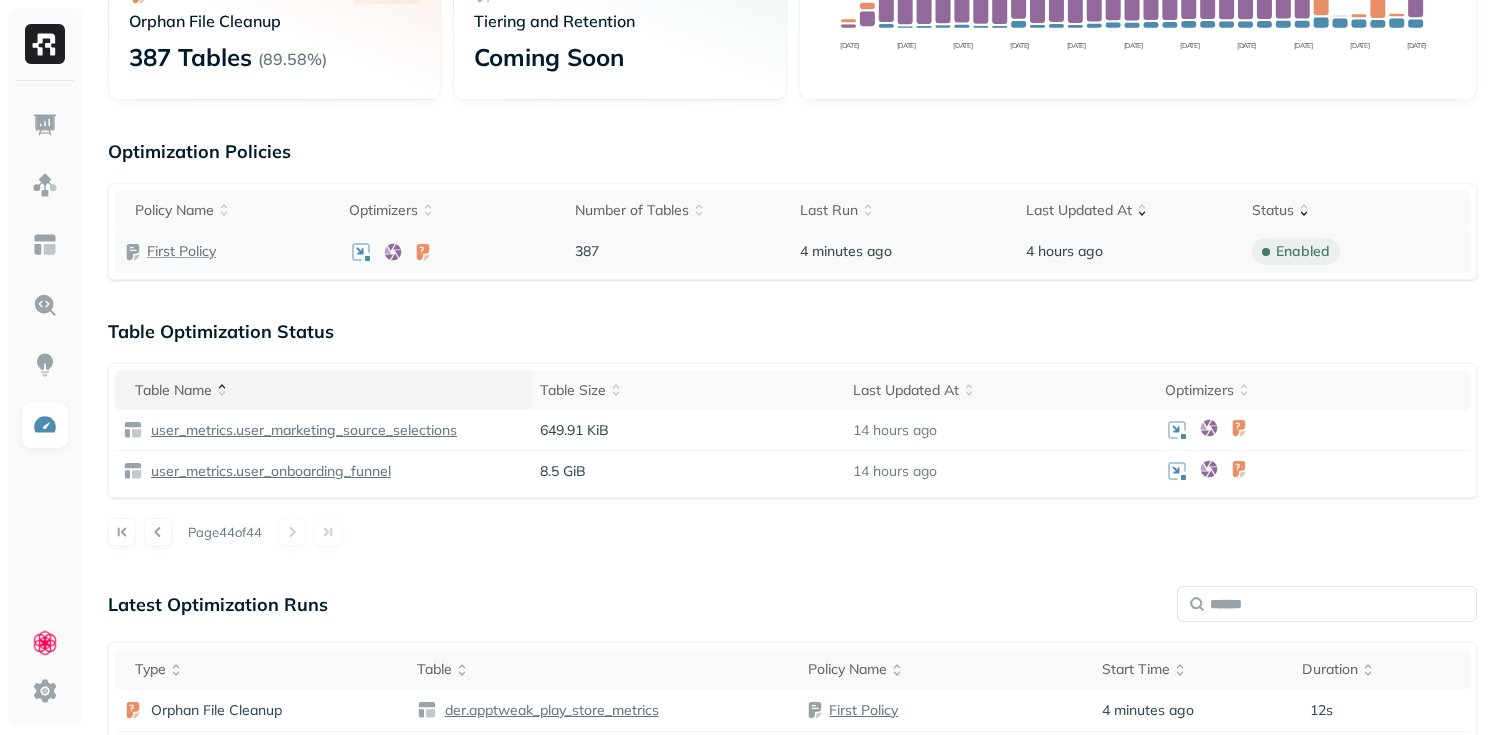 scroll, scrollTop: 342, scrollLeft: 0, axis: vertical 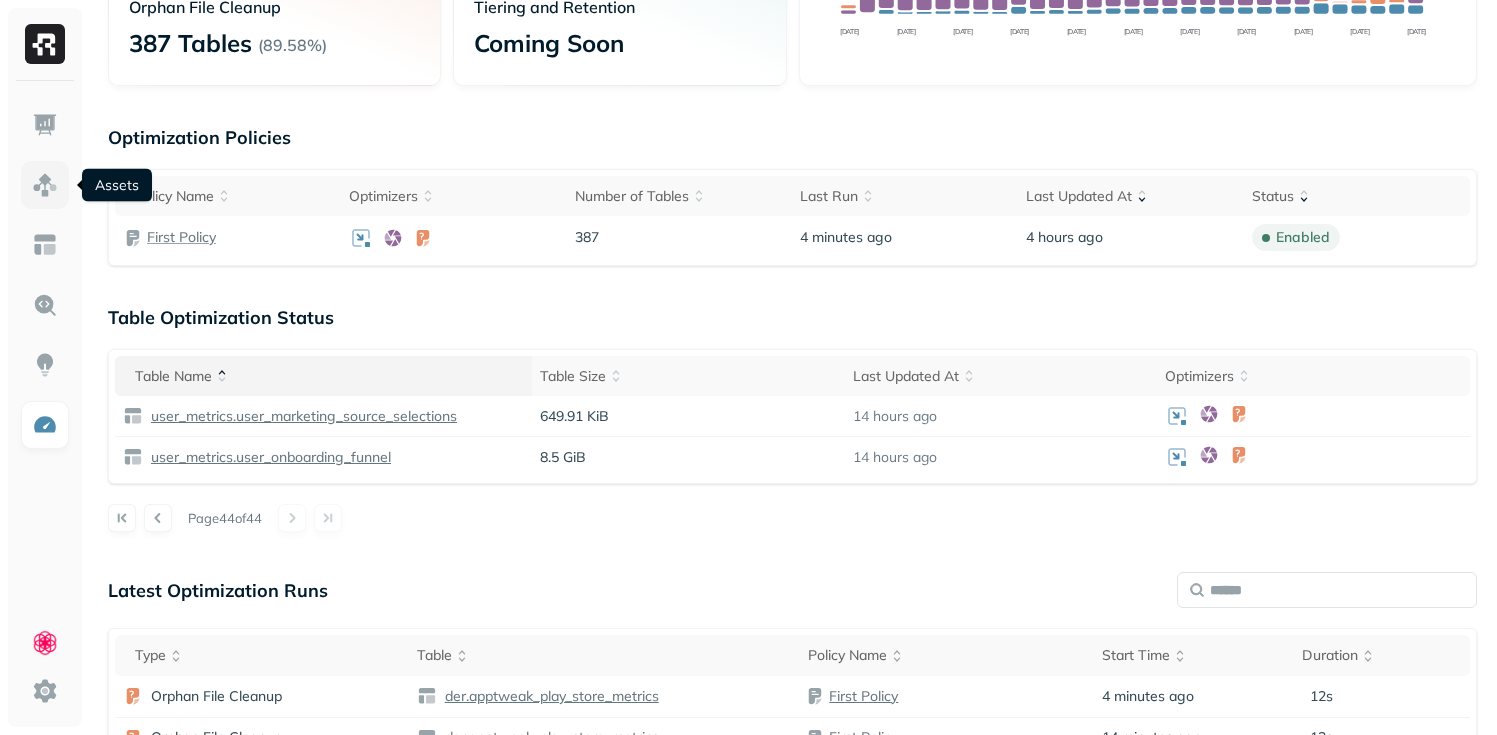 click at bounding box center [45, 185] 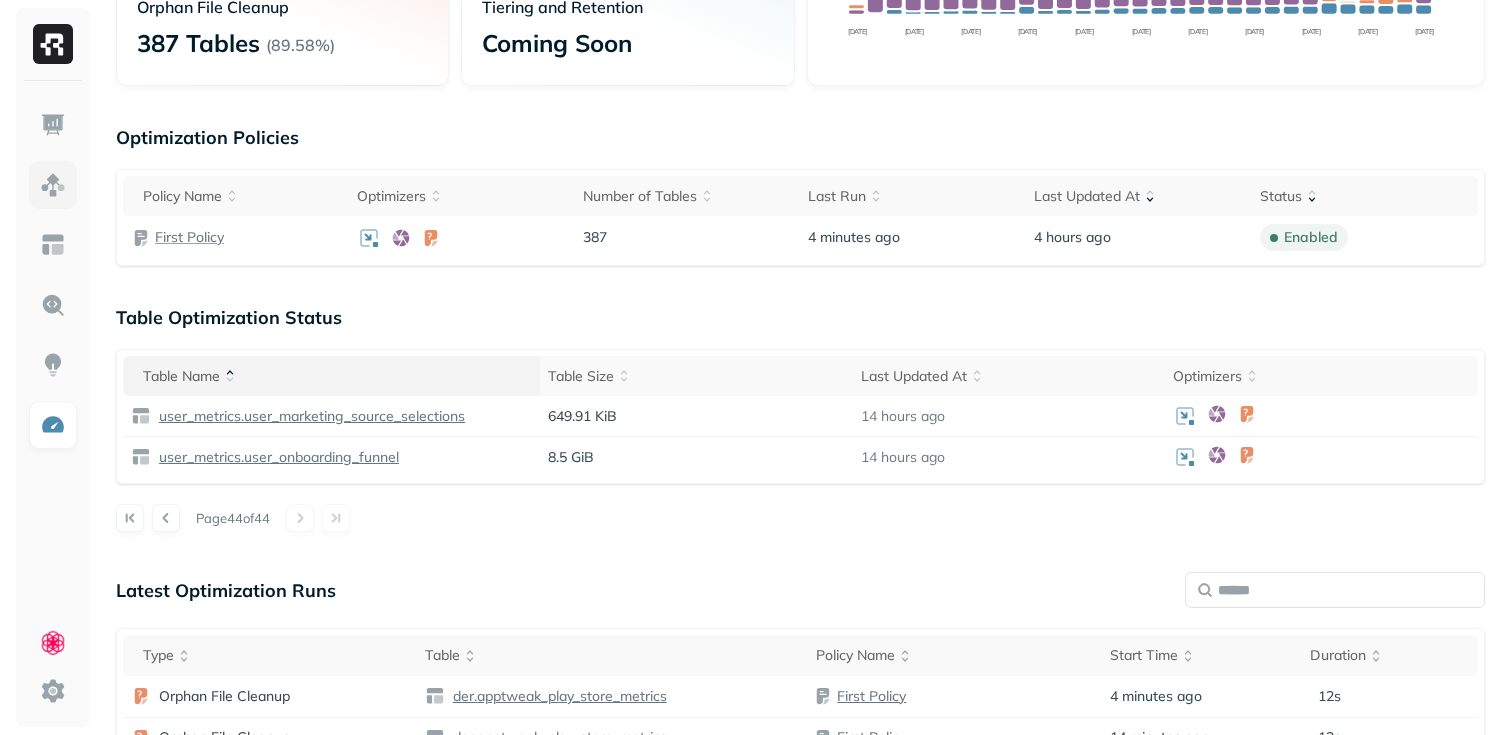 scroll, scrollTop: 0, scrollLeft: 0, axis: both 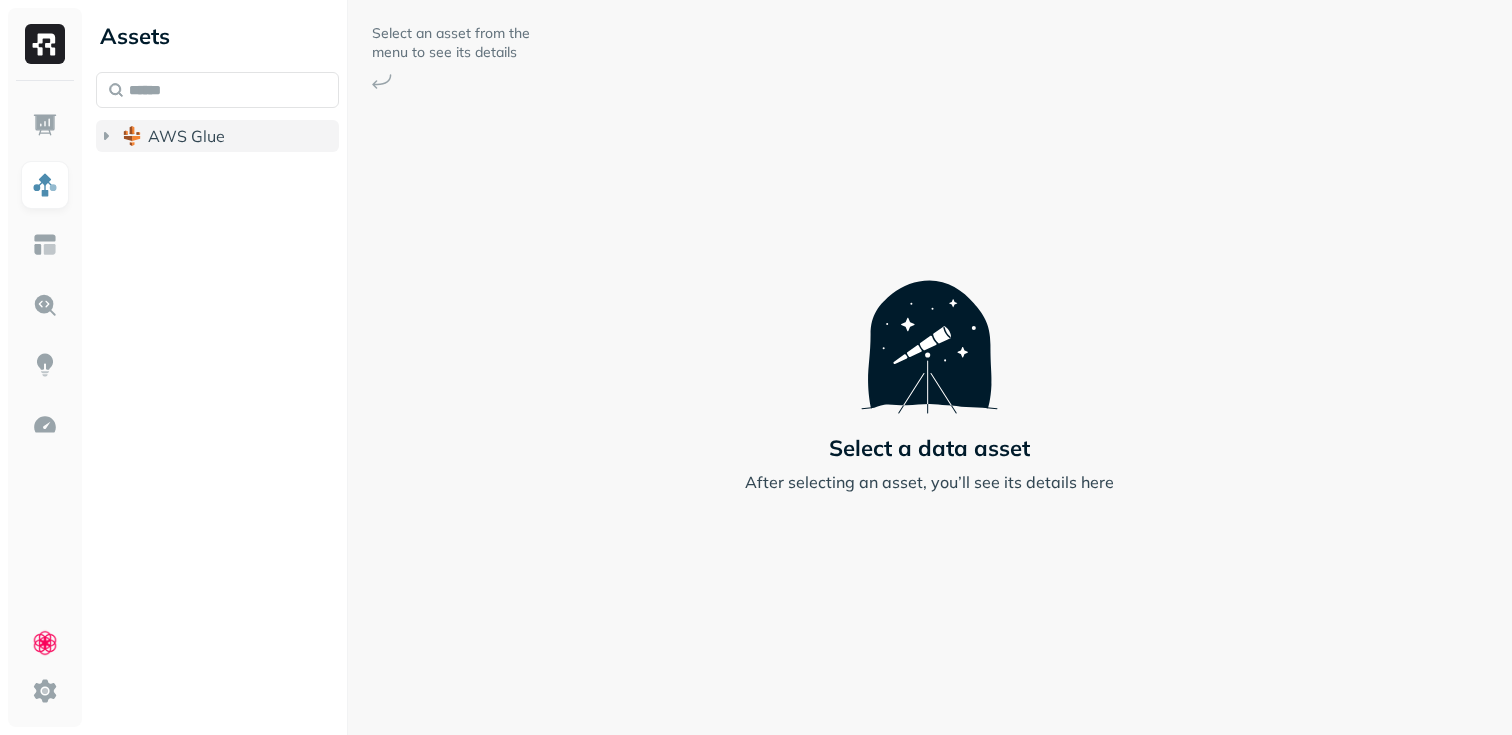 click 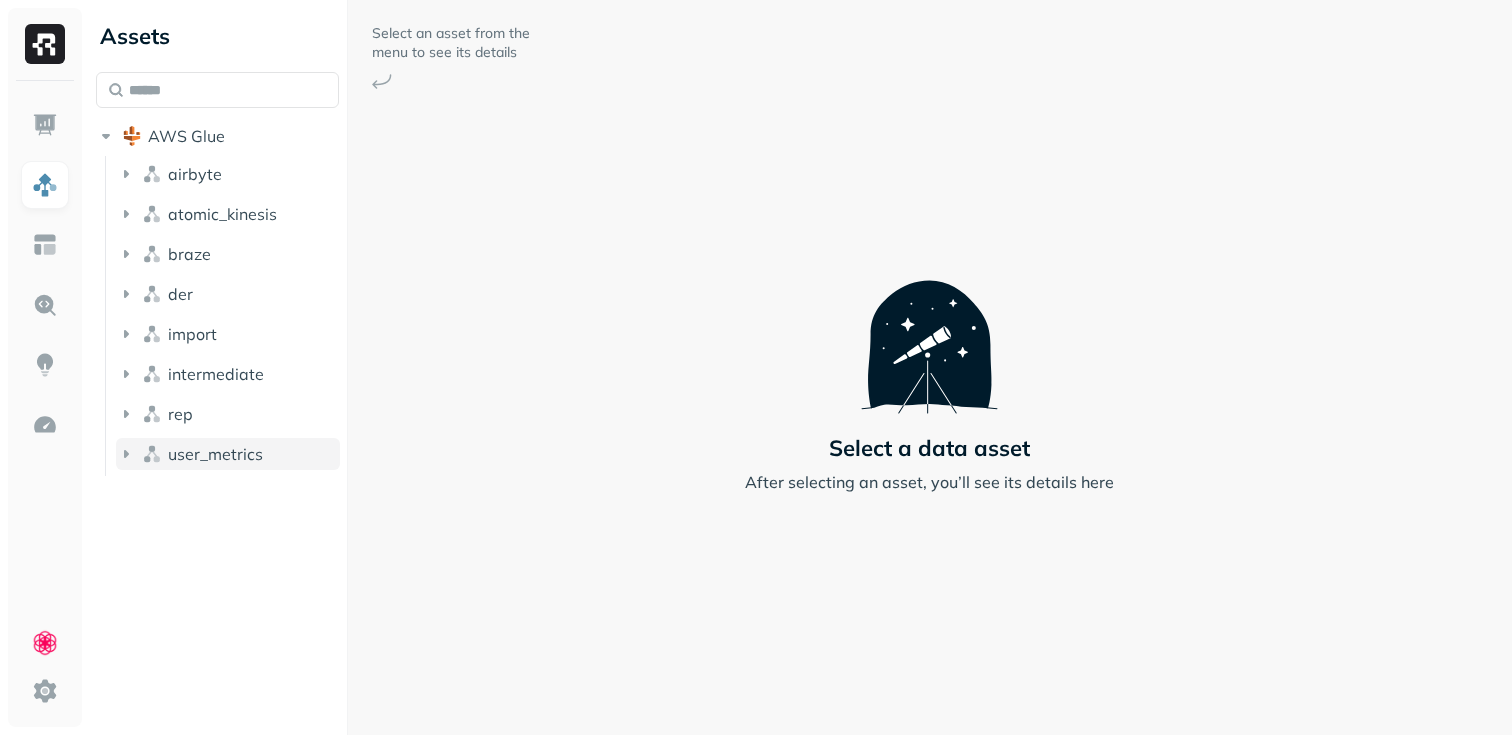 click 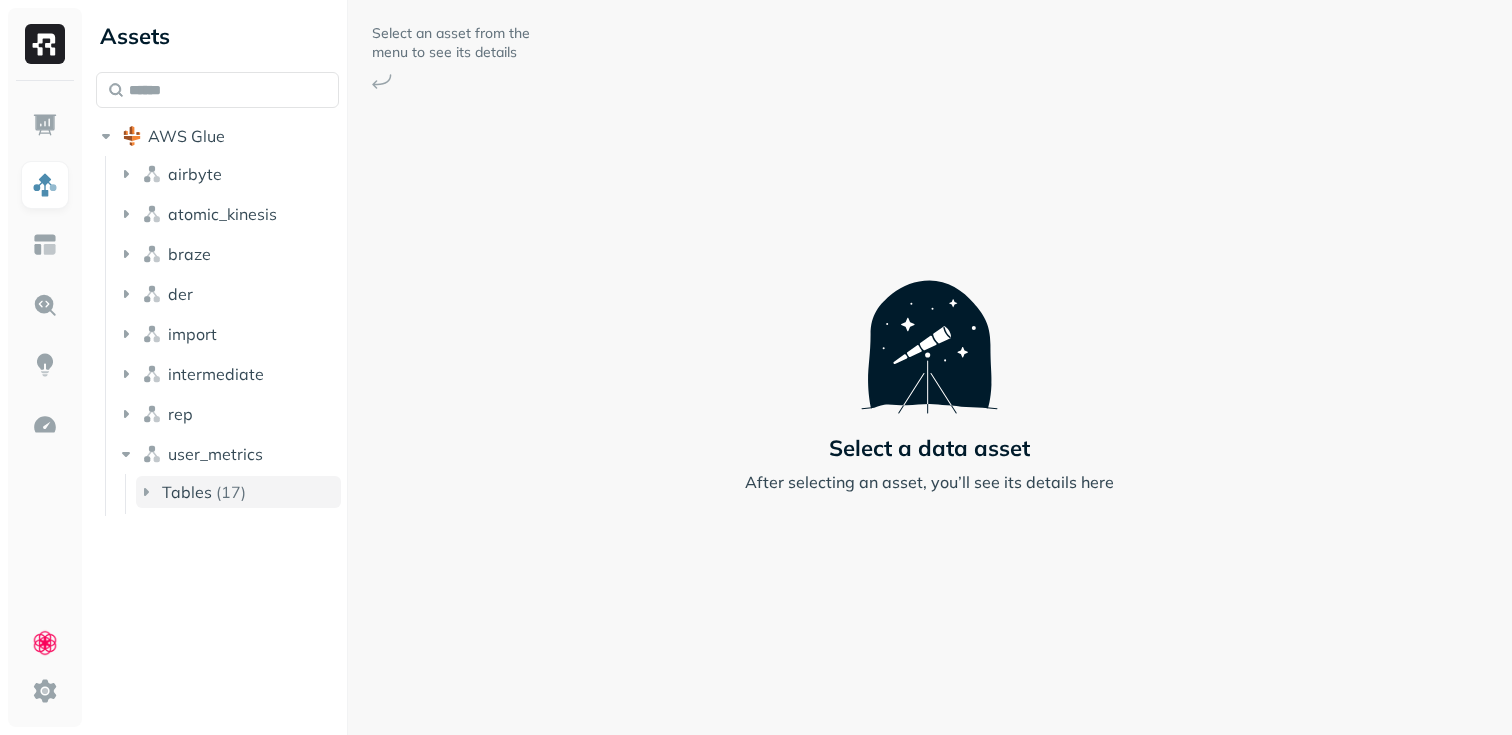 click 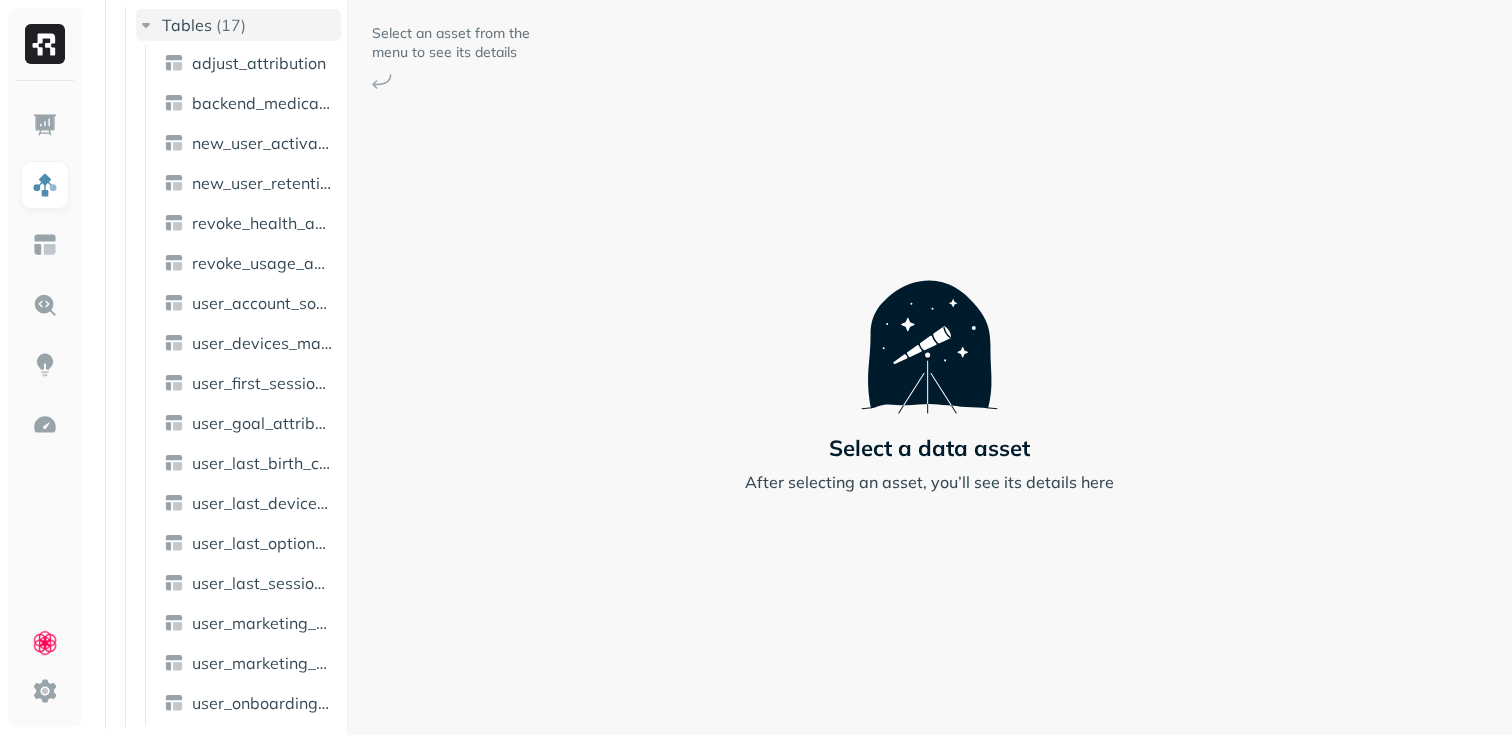 scroll, scrollTop: 469, scrollLeft: 0, axis: vertical 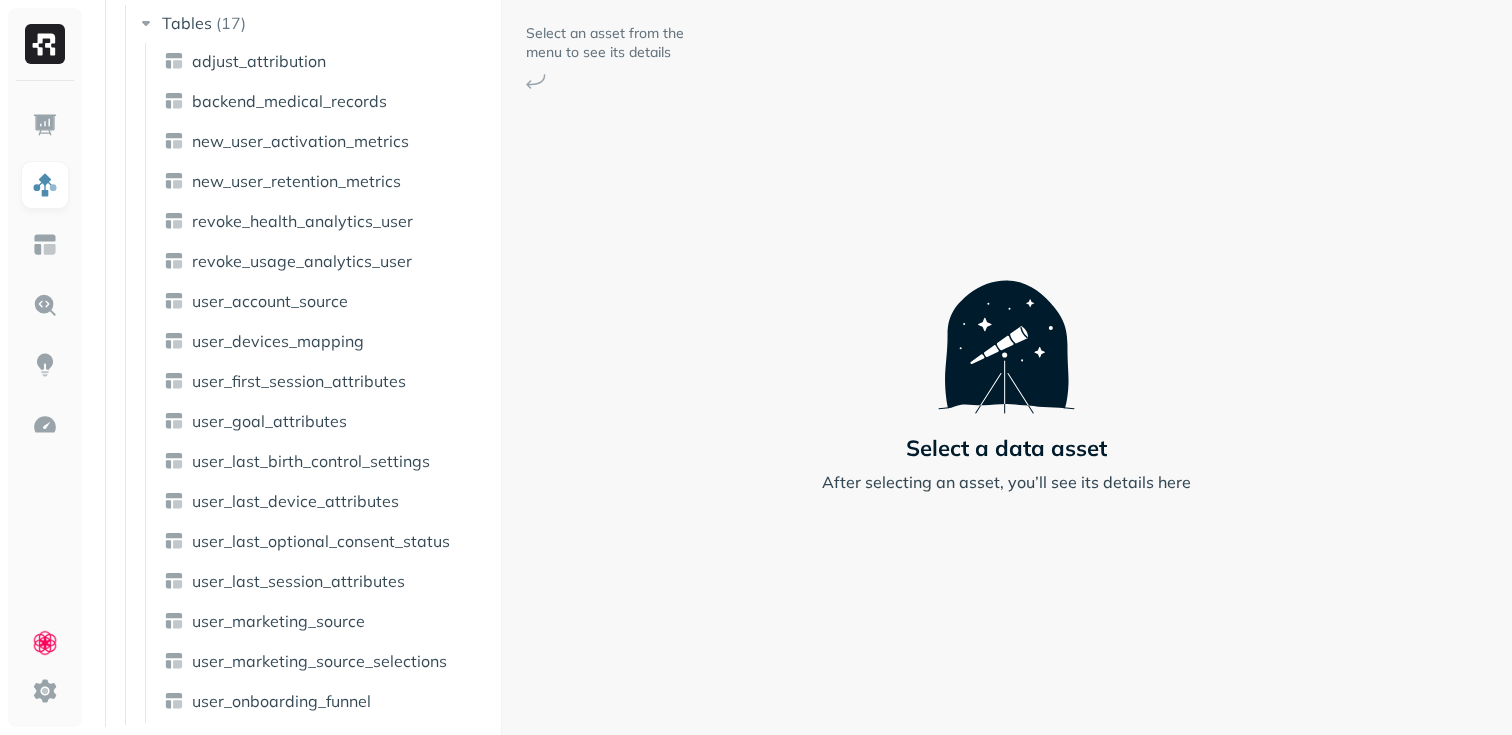 click at bounding box center [501, 367] 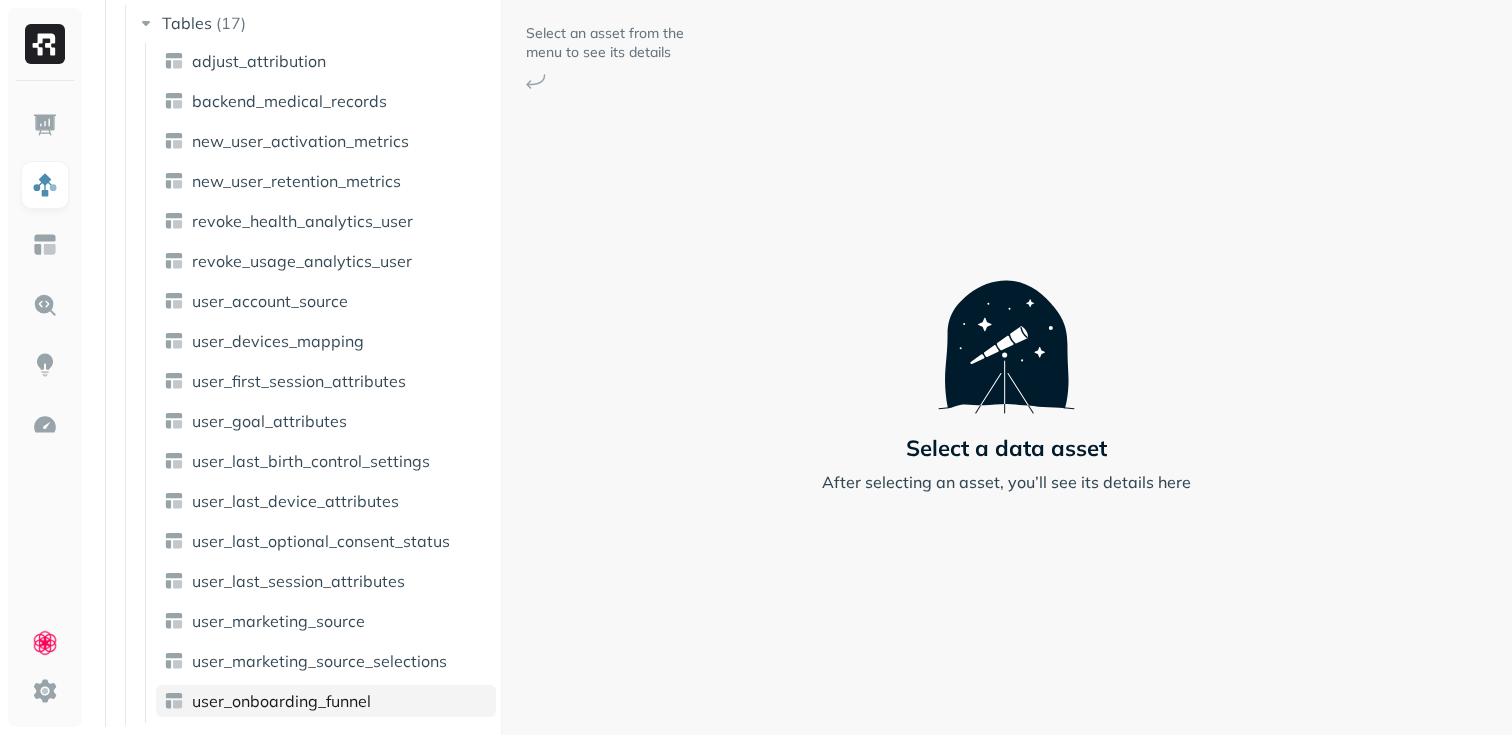 click on "user_onboarding_funnel" at bounding box center [281, 701] 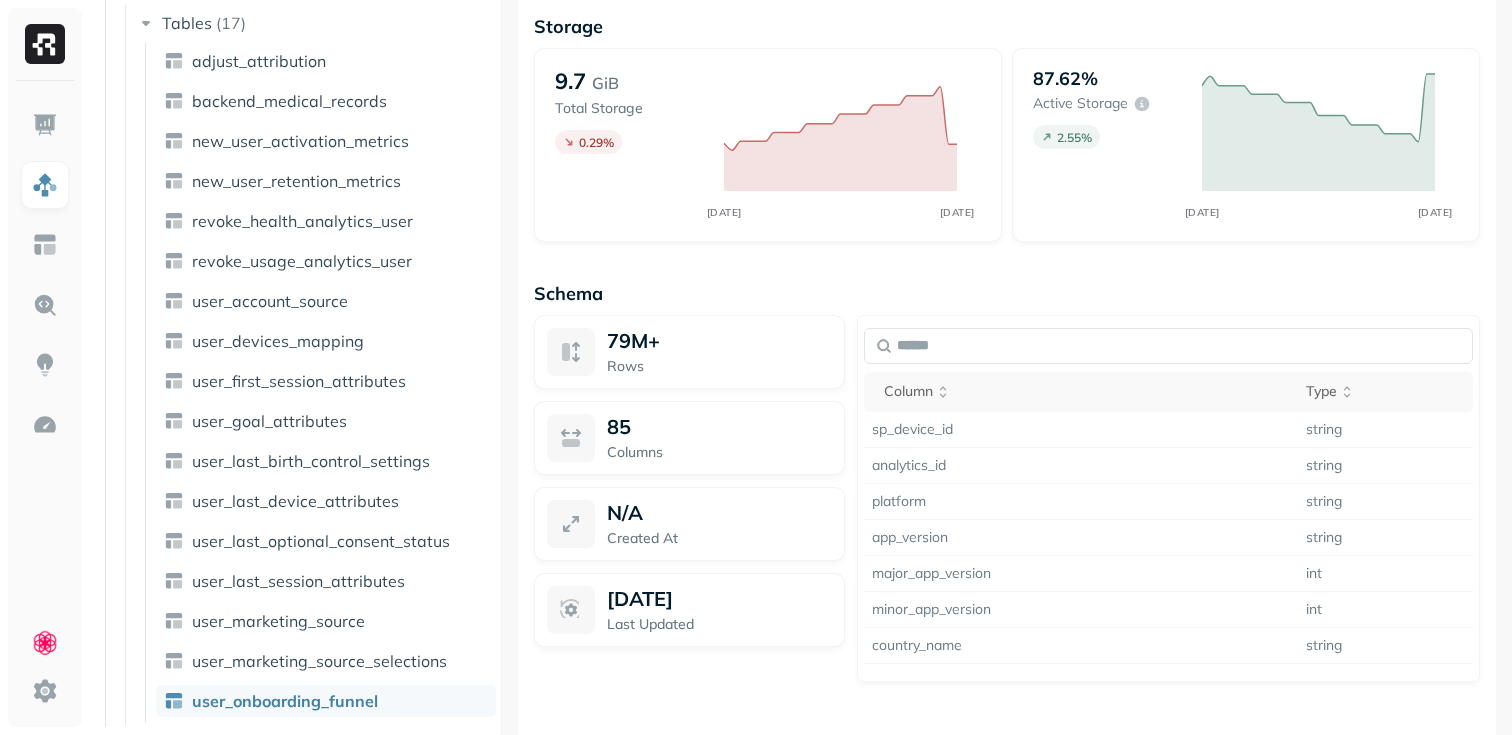 scroll, scrollTop: 1324, scrollLeft: 0, axis: vertical 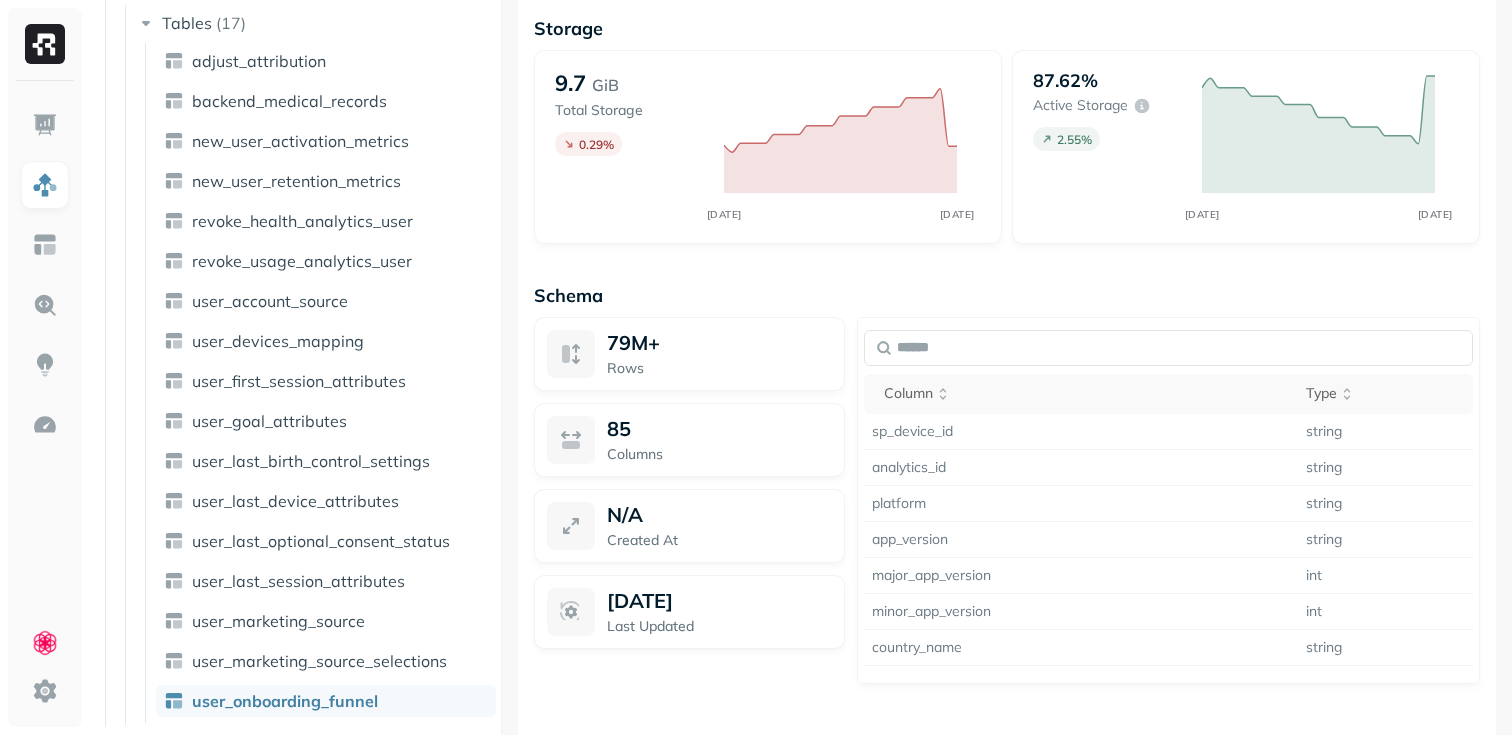 click on "79M+ Rows 85 Columns N/A Created At [DATE] Last Updated" at bounding box center [689, 501] 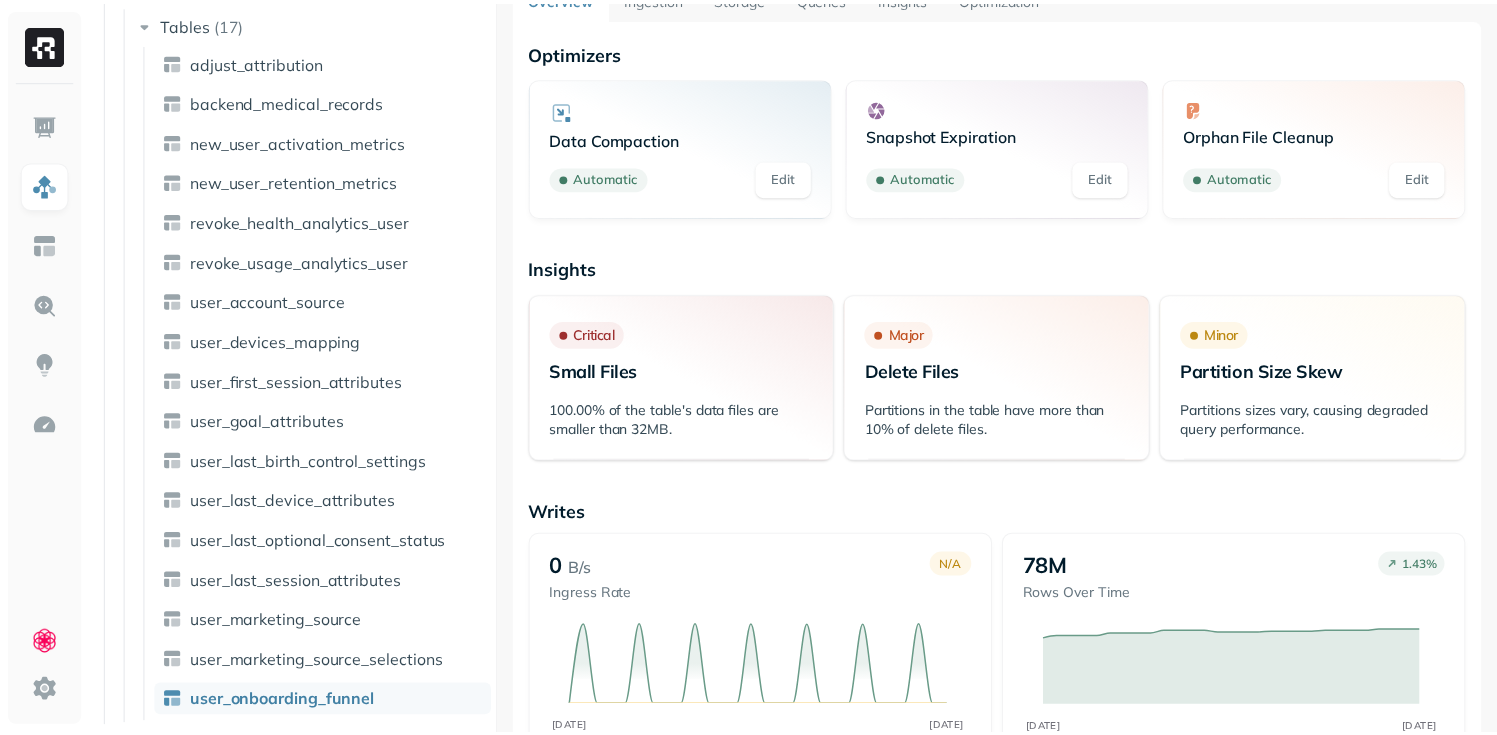 scroll, scrollTop: 0, scrollLeft: 0, axis: both 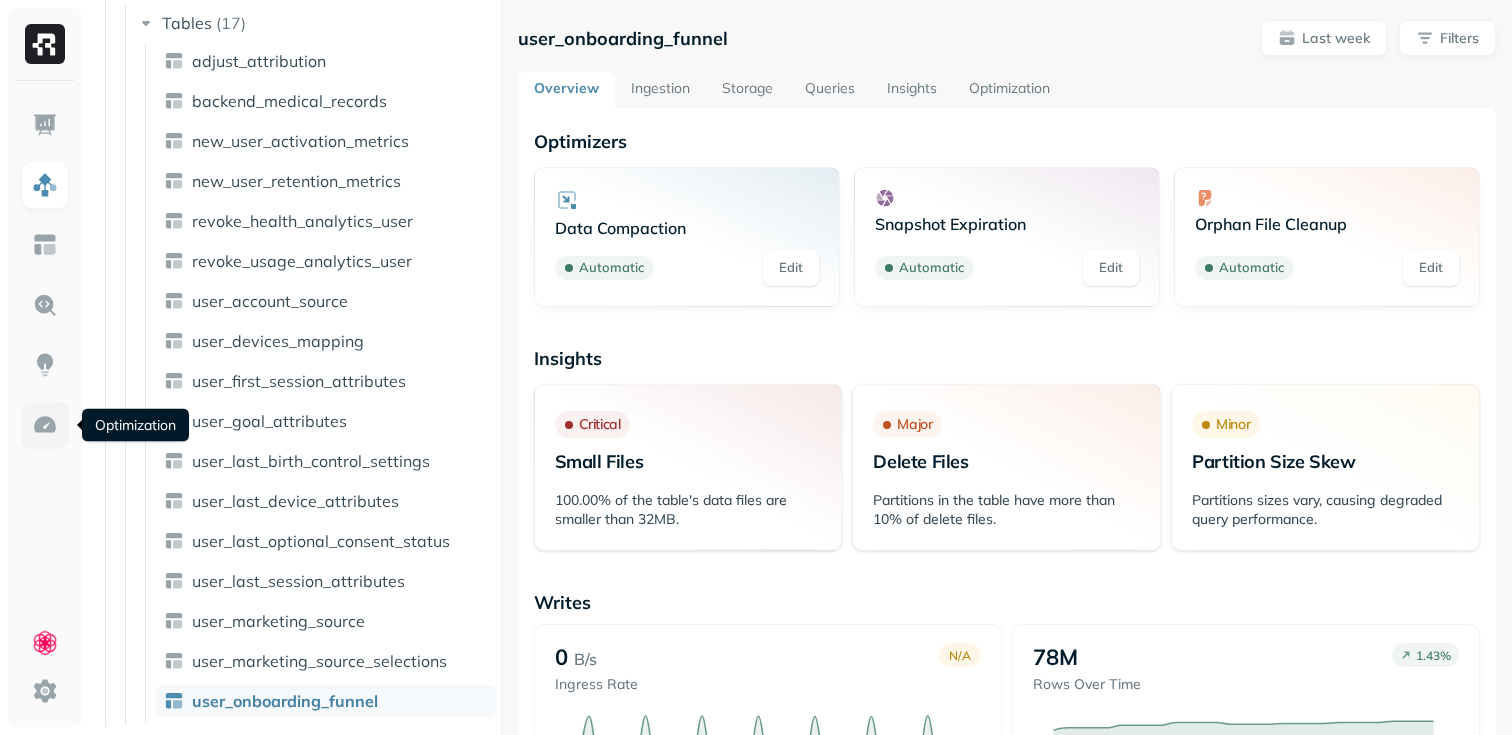 click at bounding box center [45, 425] 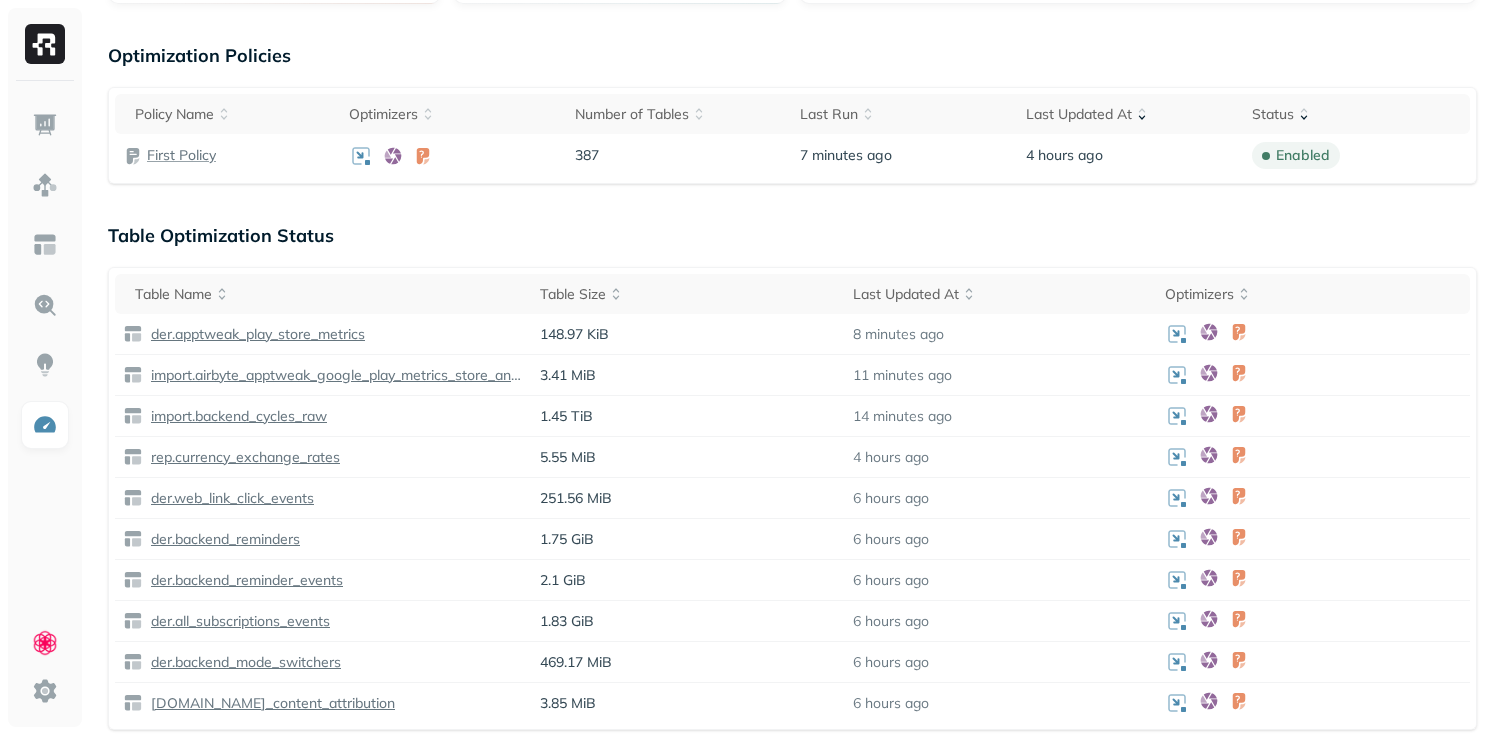 scroll, scrollTop: 583, scrollLeft: 0, axis: vertical 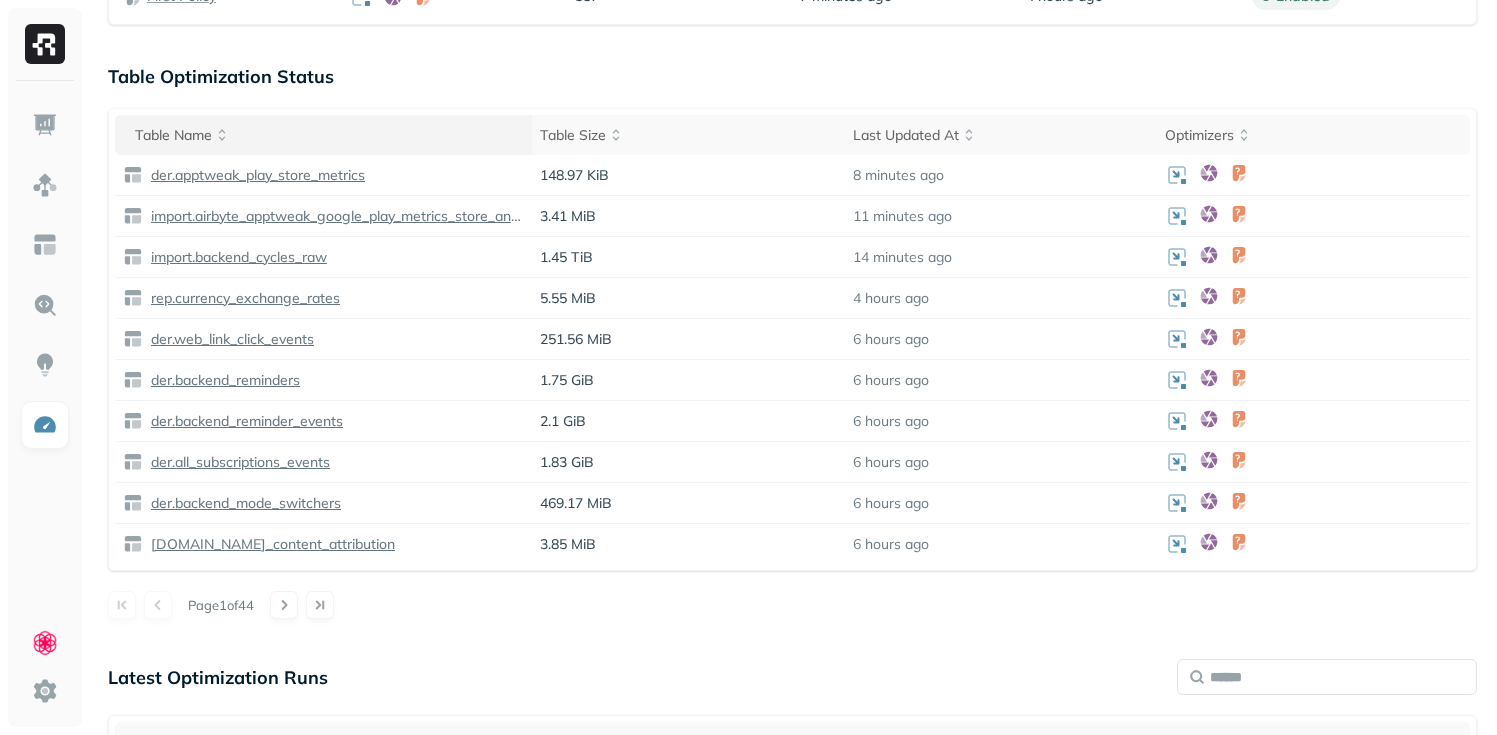 click 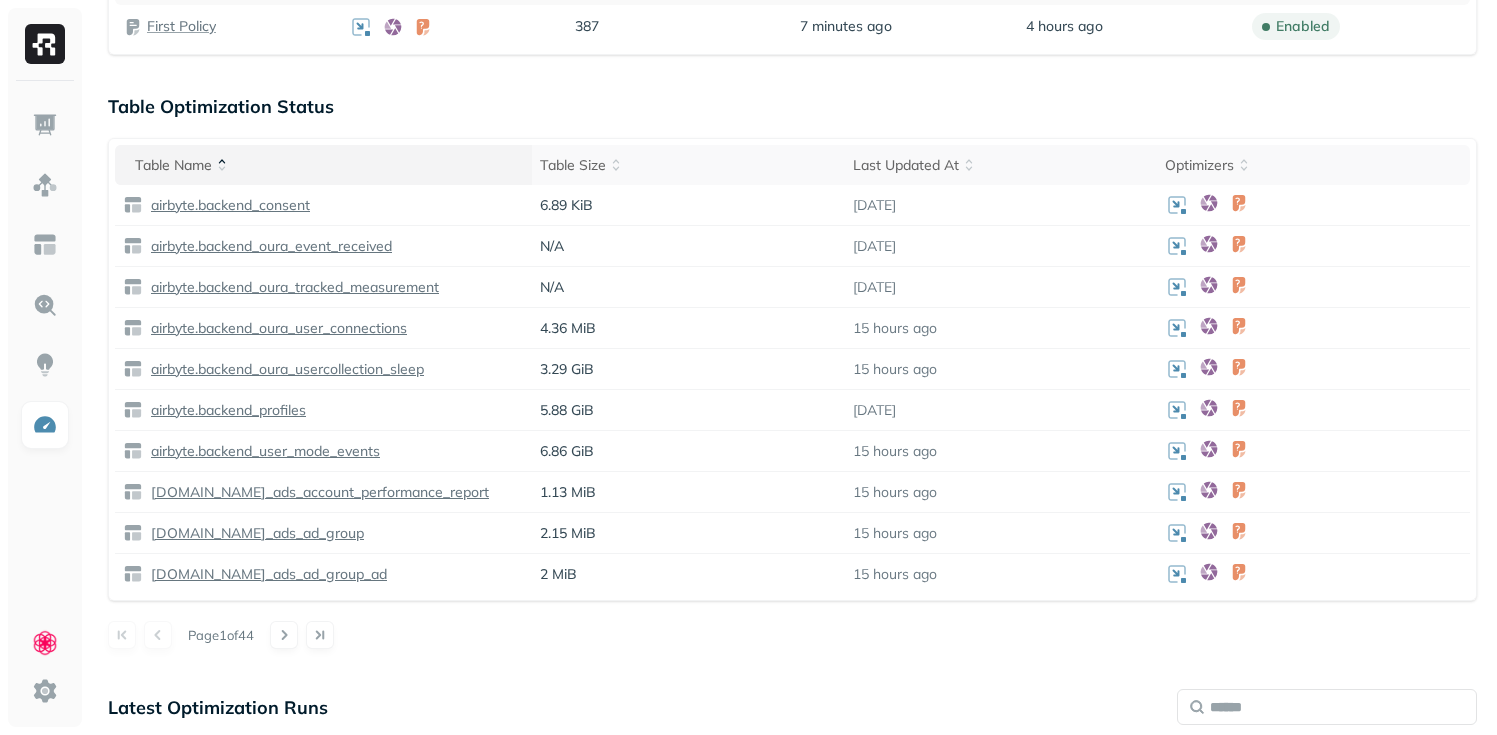 scroll, scrollTop: 551, scrollLeft: 0, axis: vertical 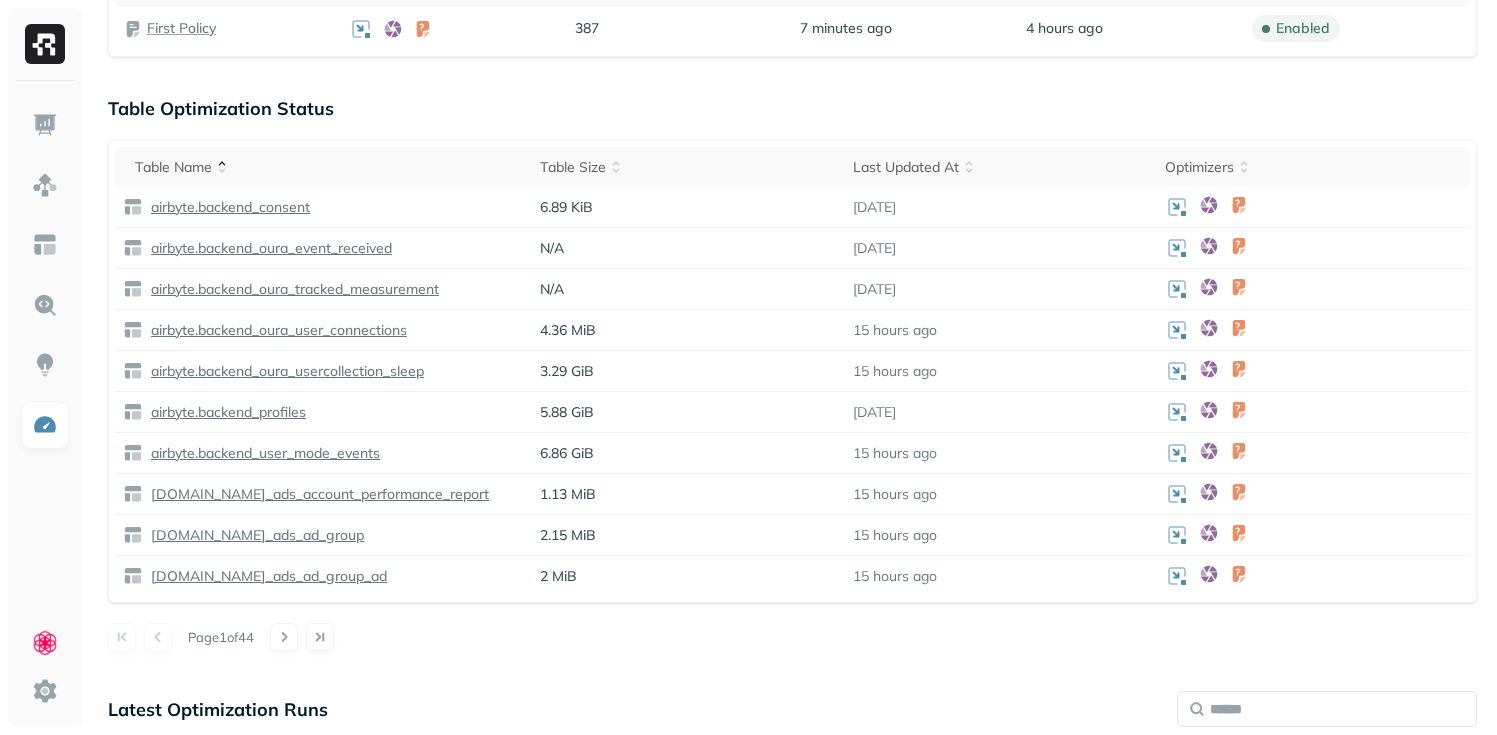 click 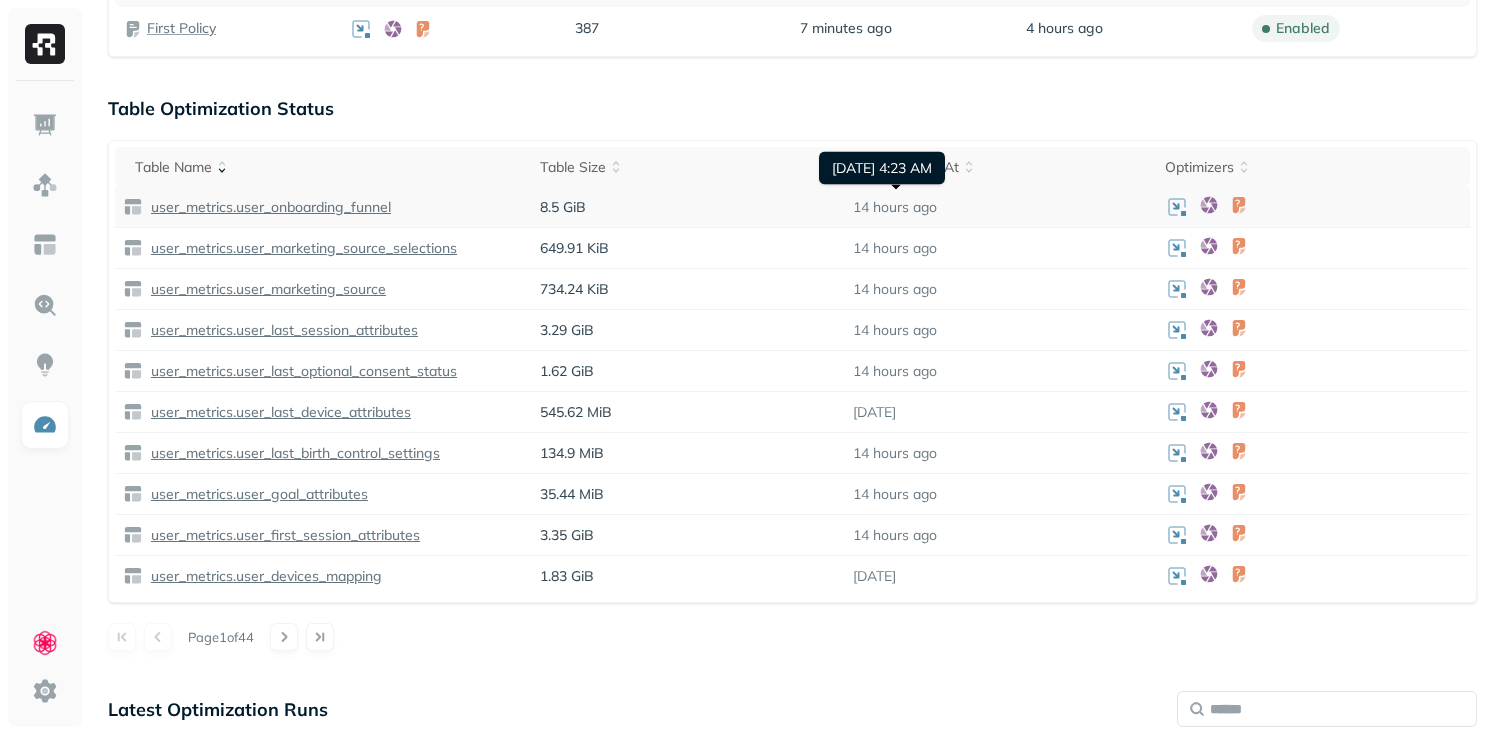 click on "14 hours ago" at bounding box center [895, 207] 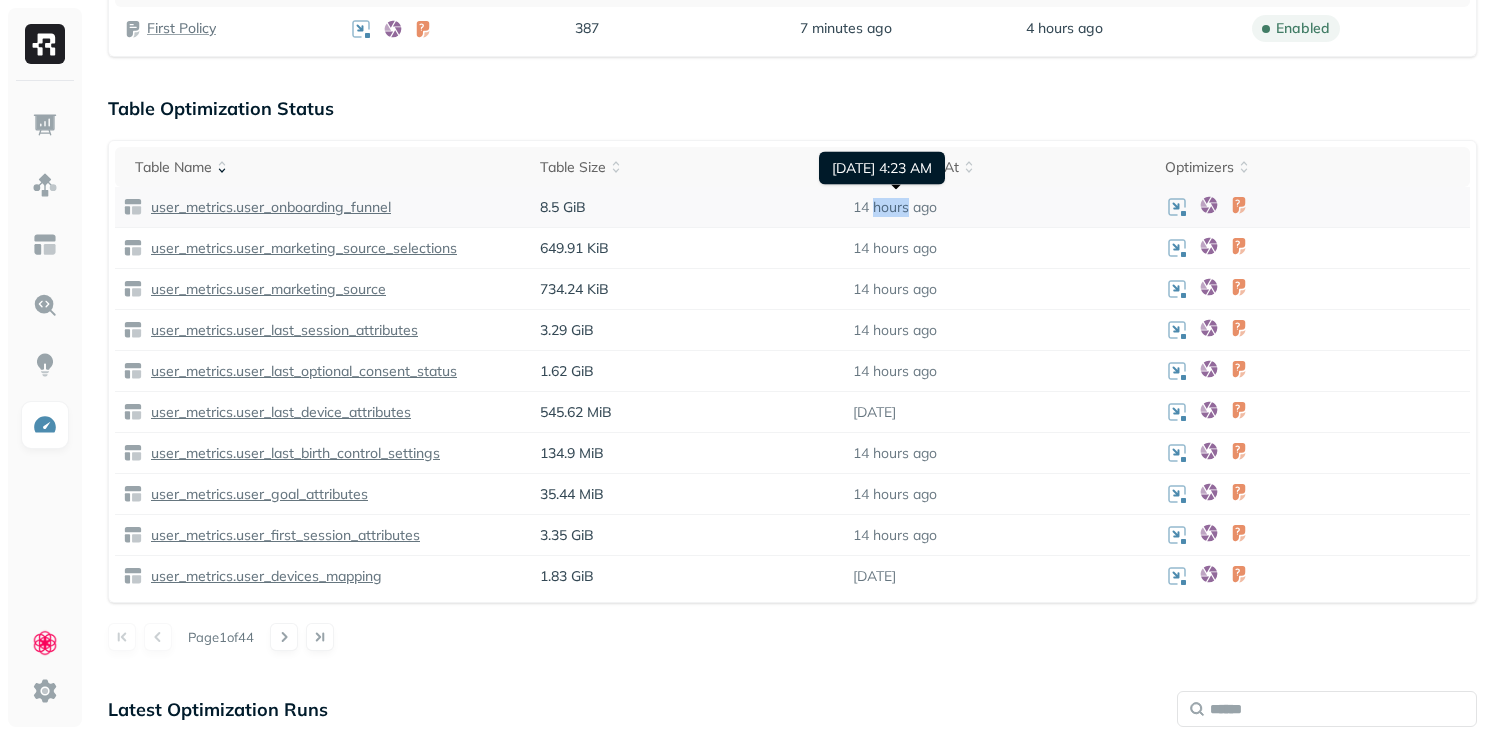 click on "14 hours ago" at bounding box center (895, 207) 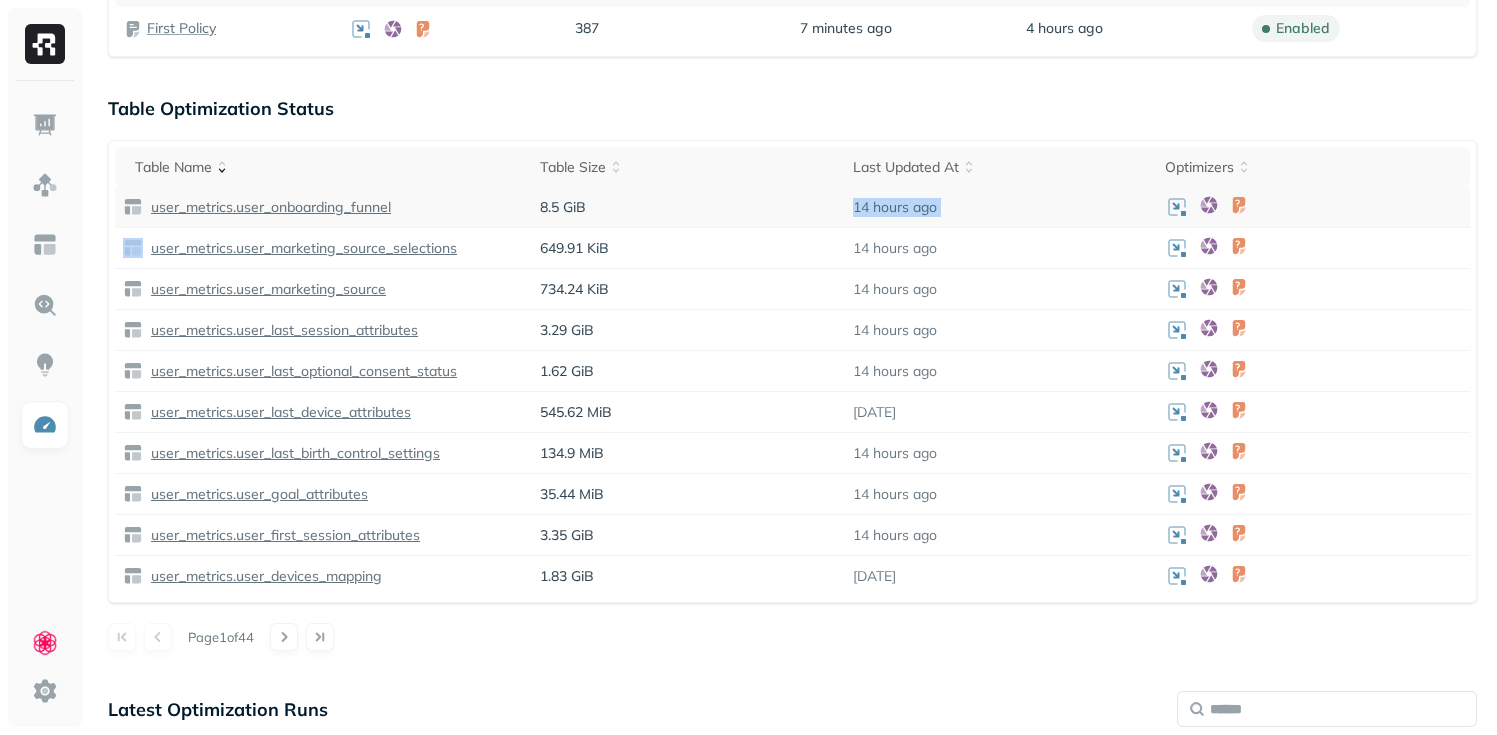click on "14 hours ago" at bounding box center [895, 207] 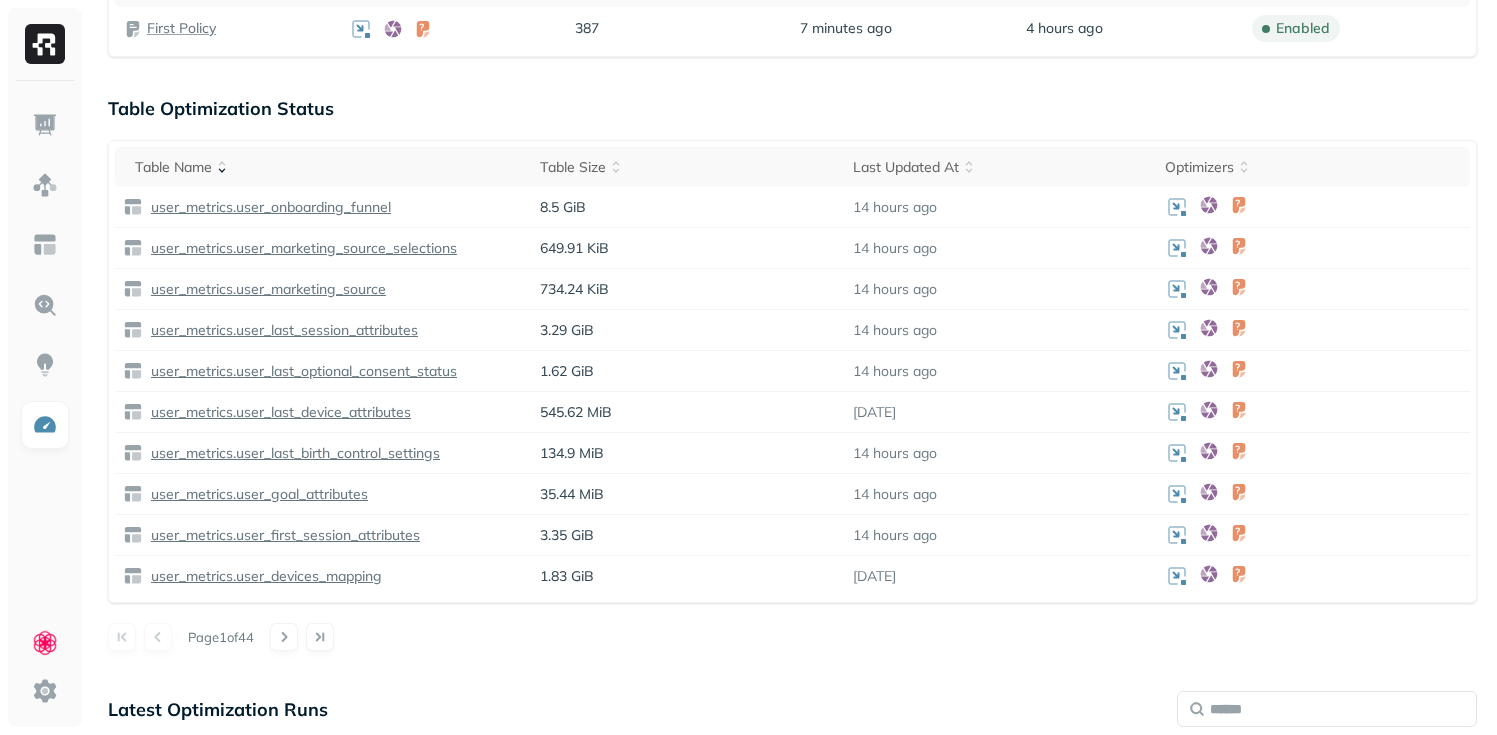 click on "Table Optimization Status" at bounding box center [792, 108] 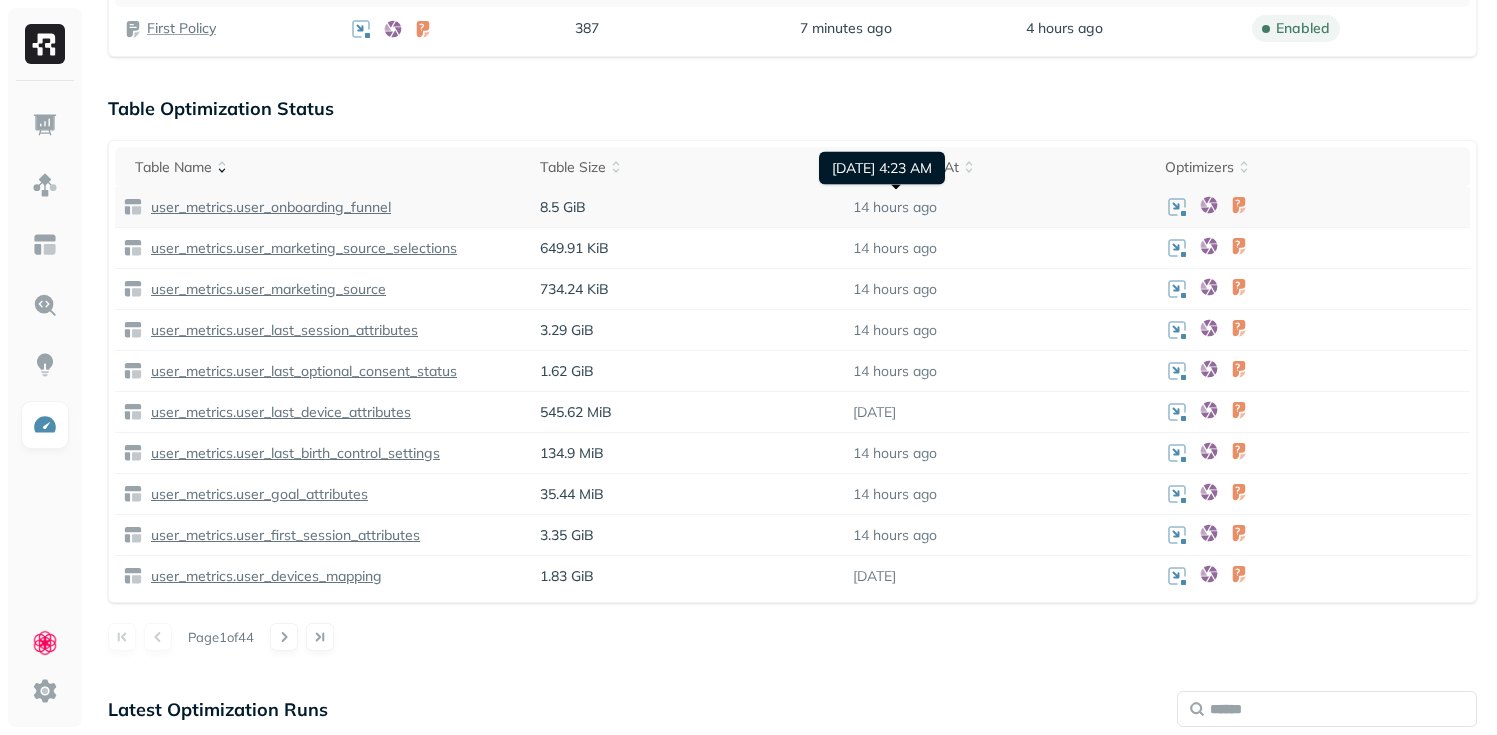 click on "14 hours ago" at bounding box center [895, 207] 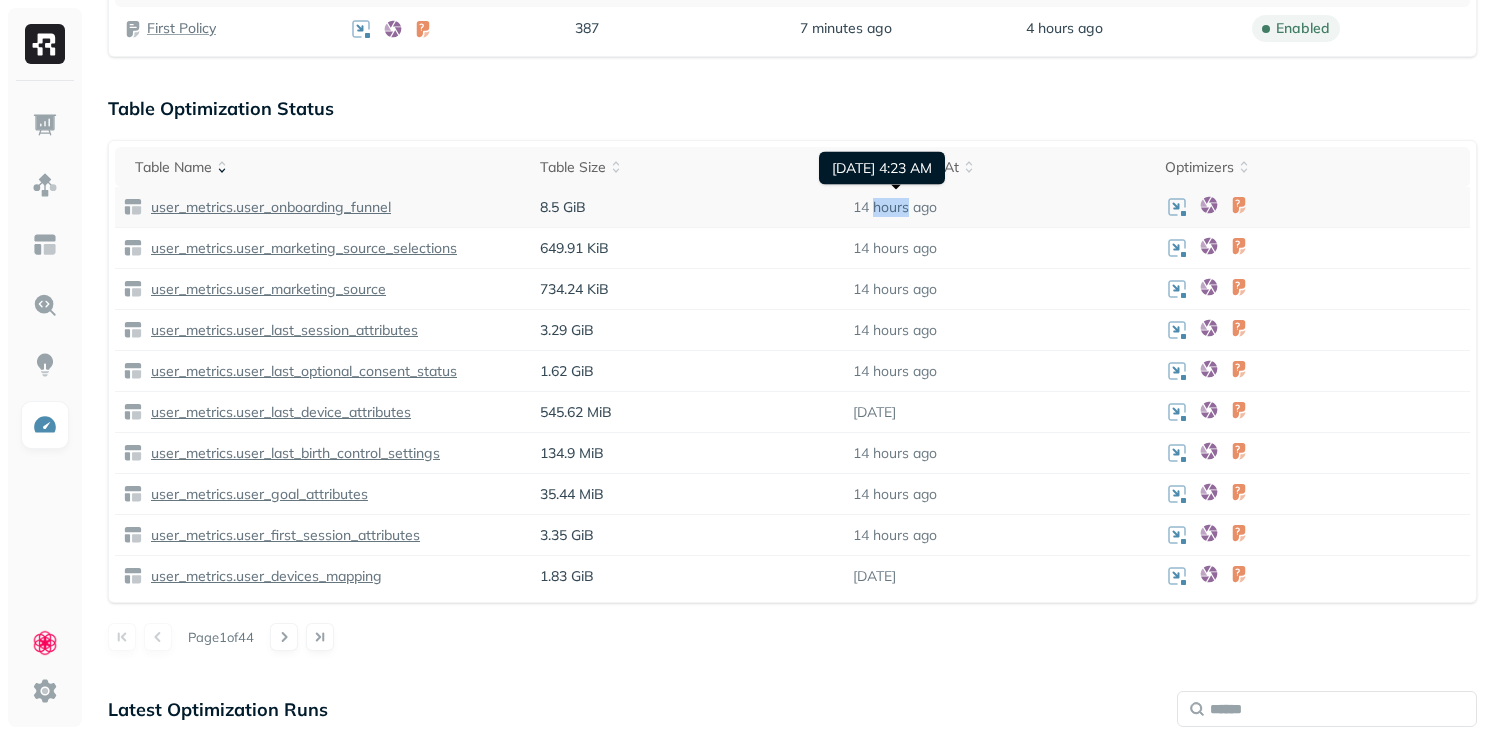 click on "14 hours ago" at bounding box center (895, 207) 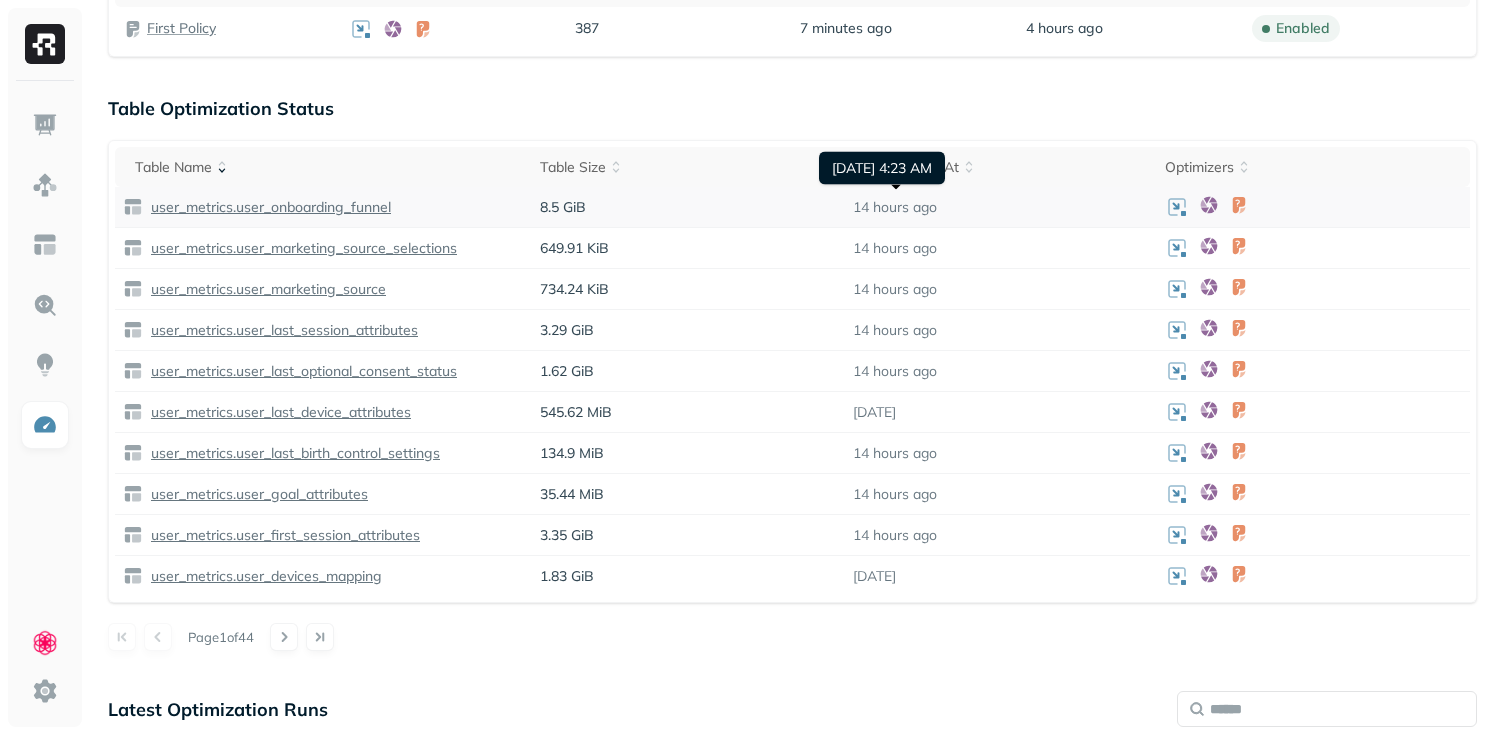 click on "14 hours ago" at bounding box center (895, 207) 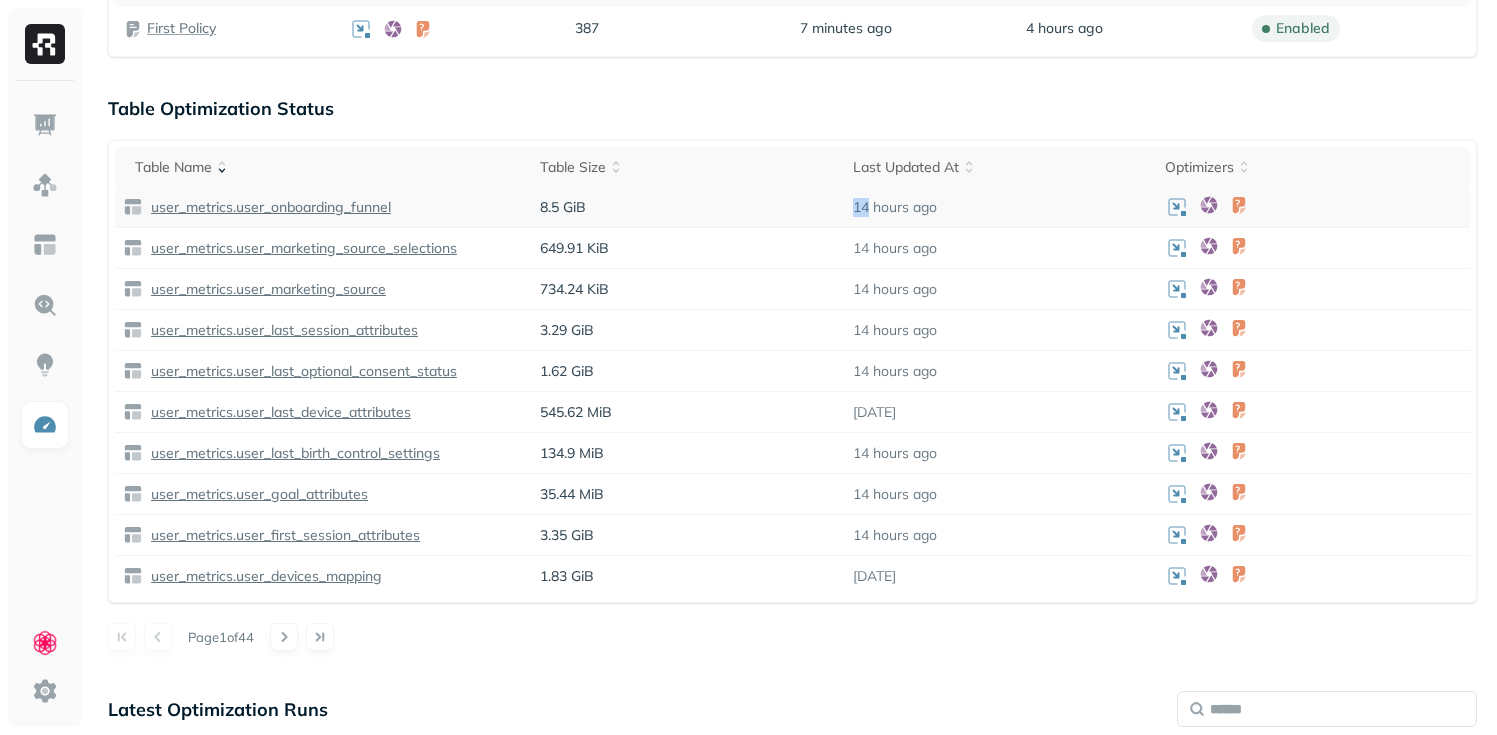 click on "14 hours ago" at bounding box center [895, 207] 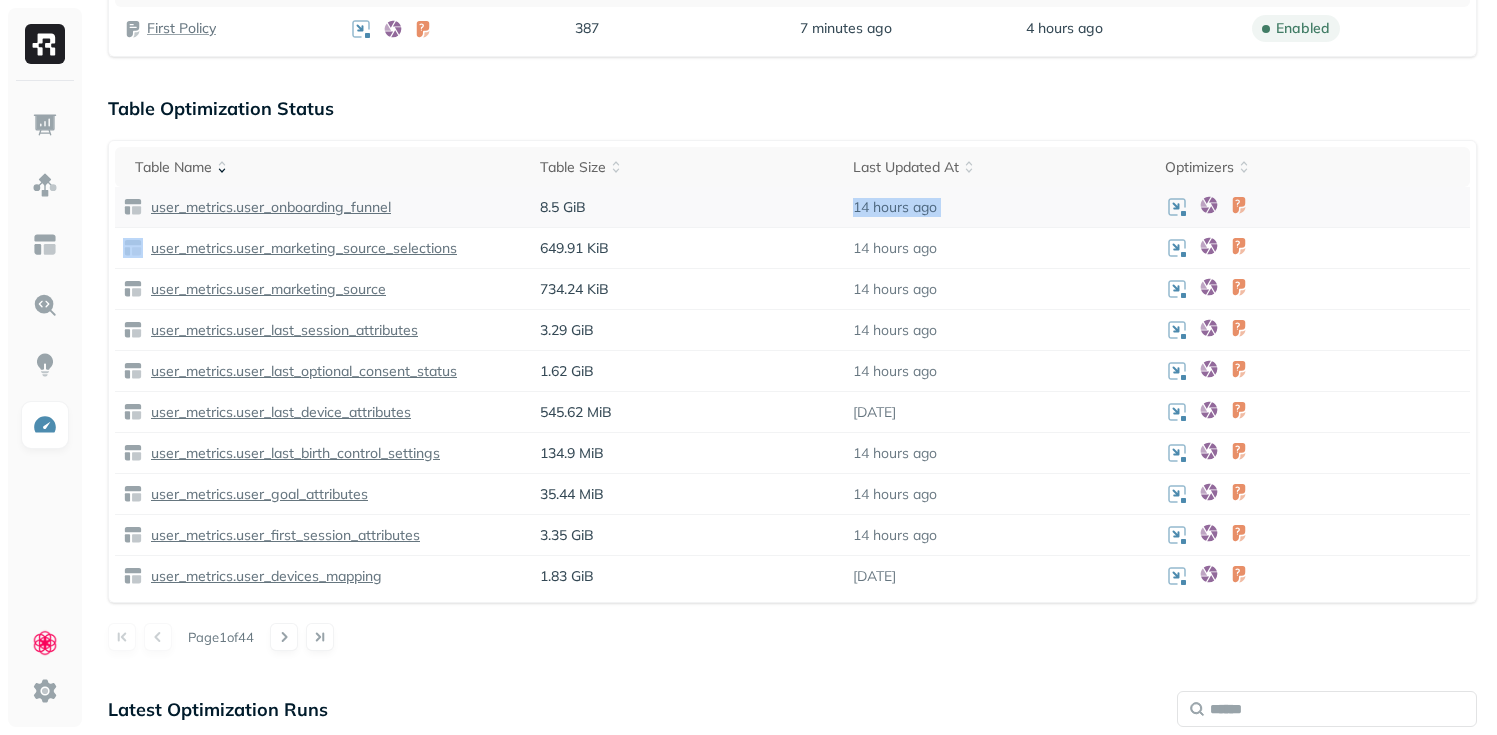 click on "14 hours ago" at bounding box center [895, 207] 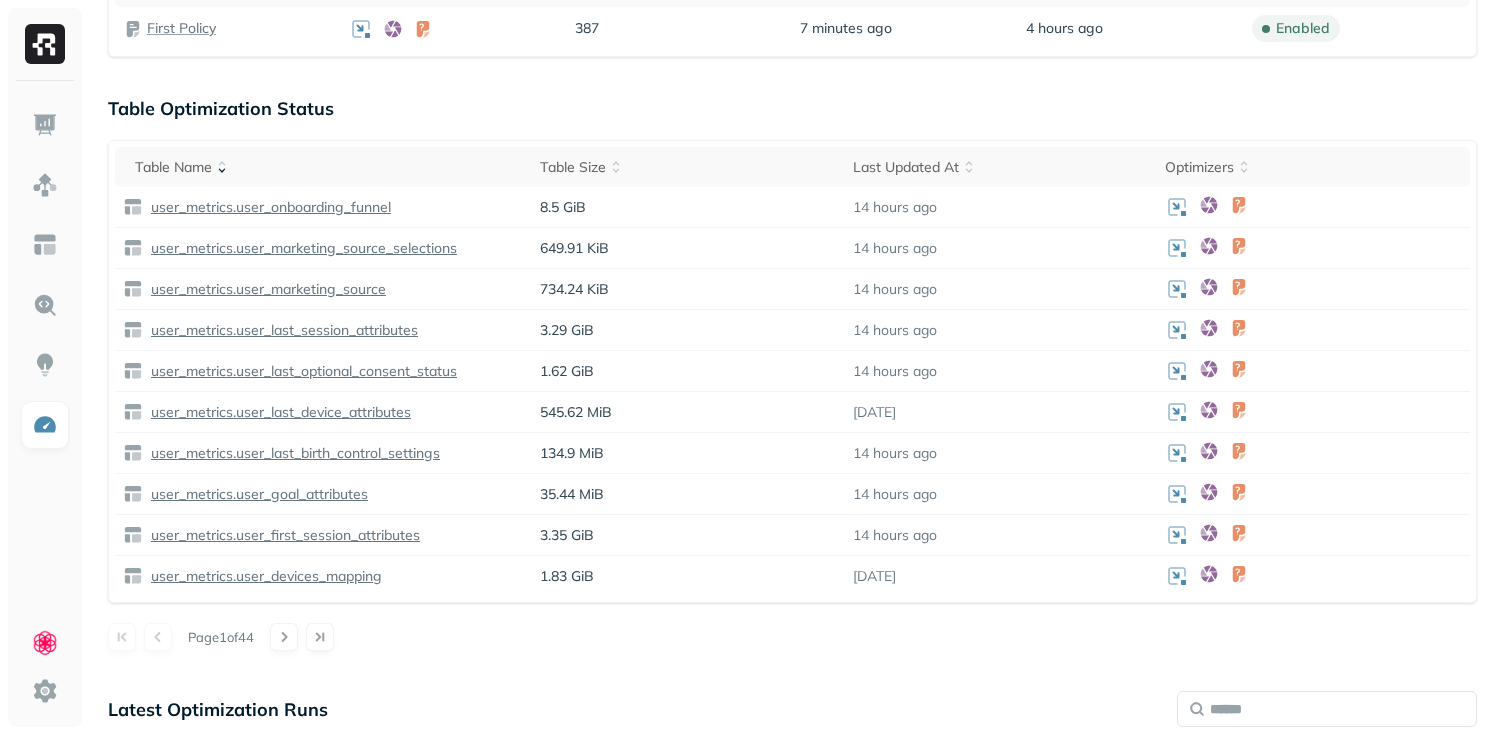 click on "Page  1  of  44" at bounding box center (792, 637) 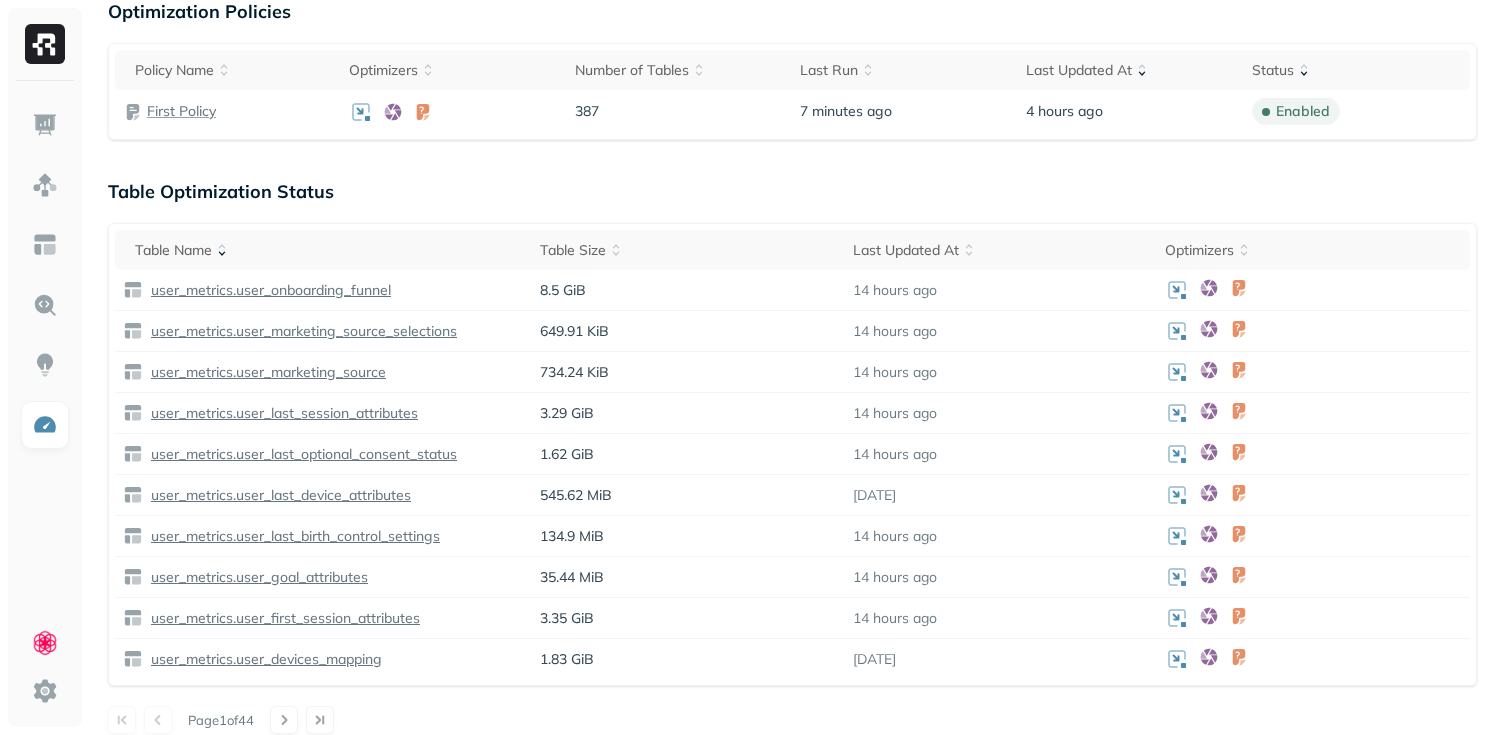 scroll, scrollTop: 151, scrollLeft: 0, axis: vertical 